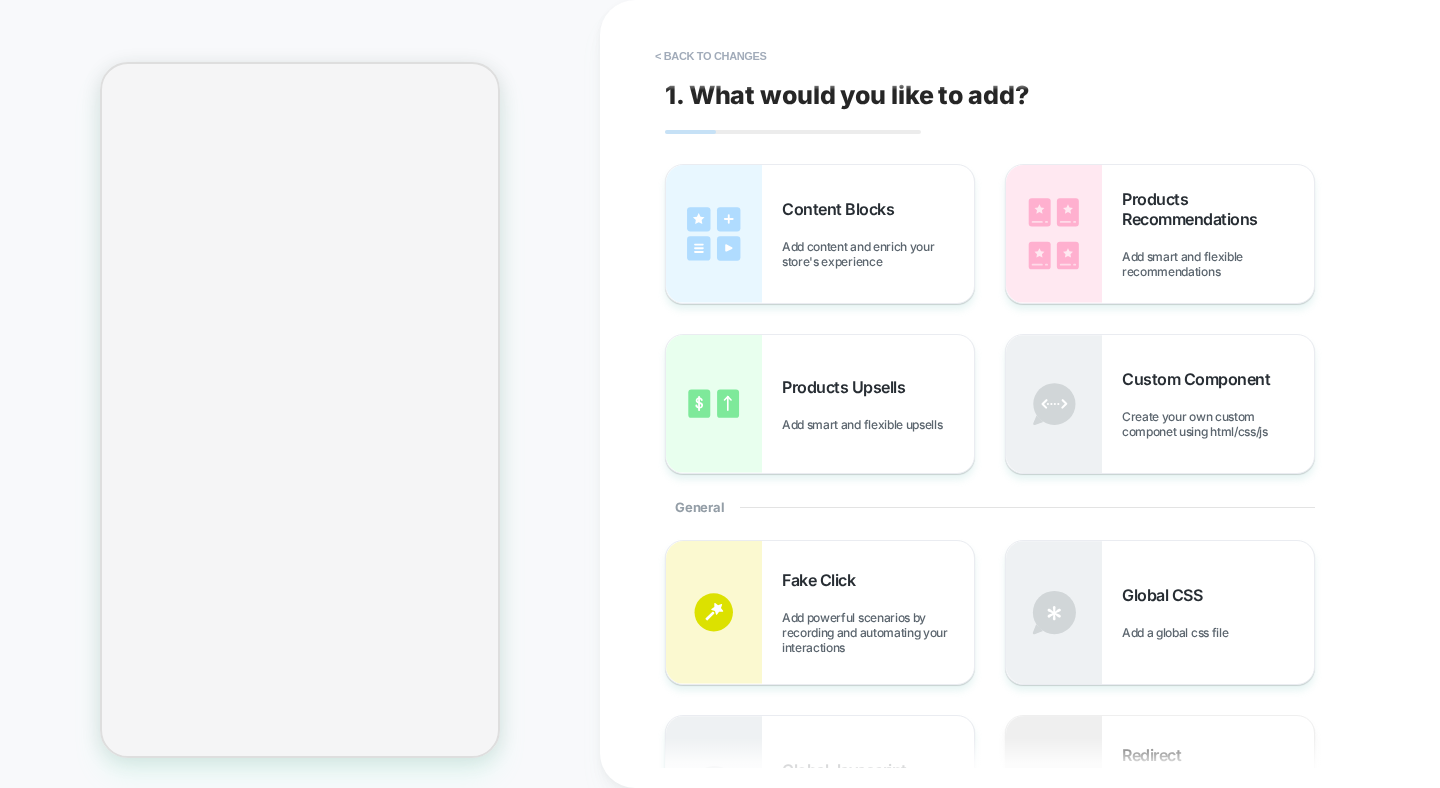 scroll, scrollTop: 0, scrollLeft: 0, axis: both 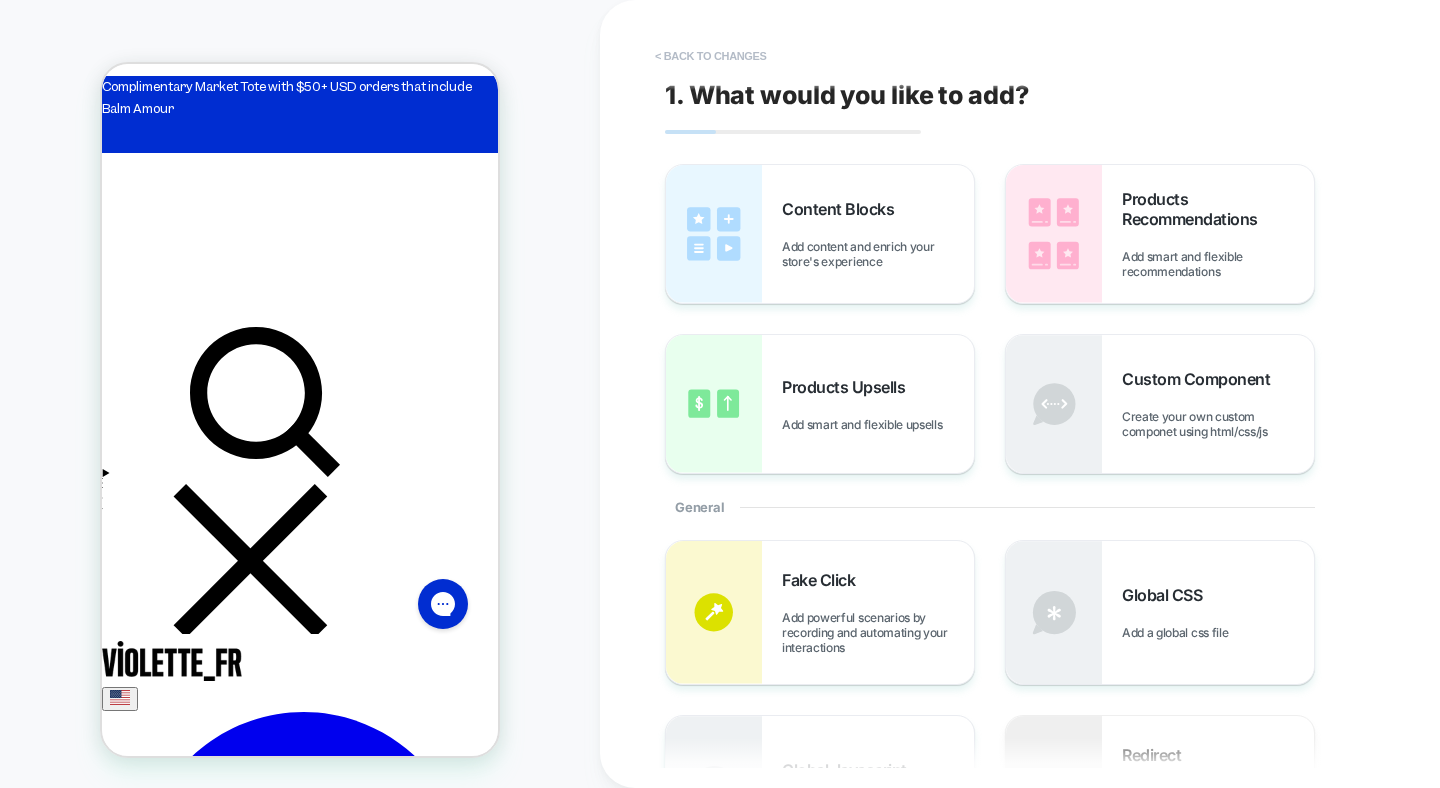 click on "< Back to changes" at bounding box center [711, 56] 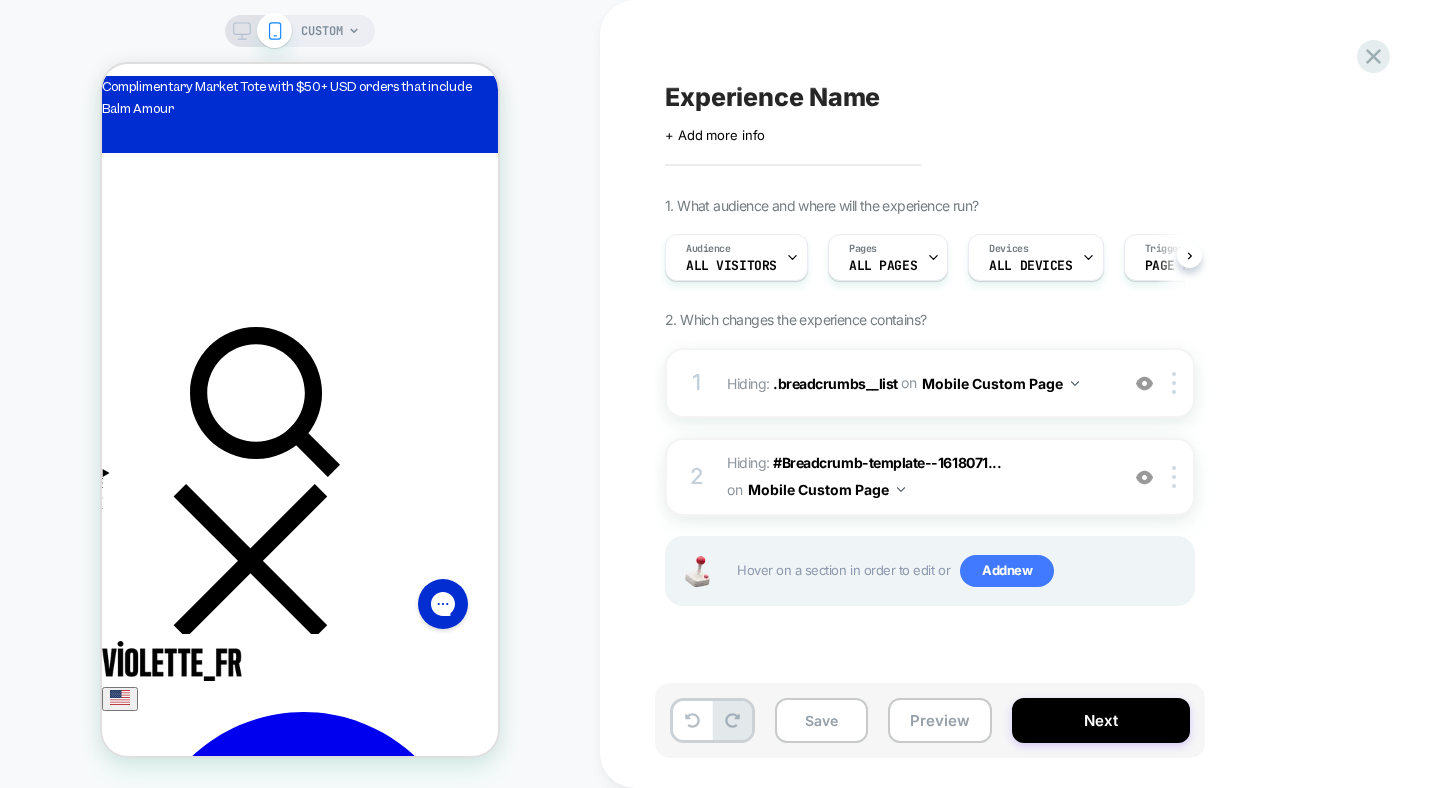 scroll, scrollTop: 0, scrollLeft: 1, axis: horizontal 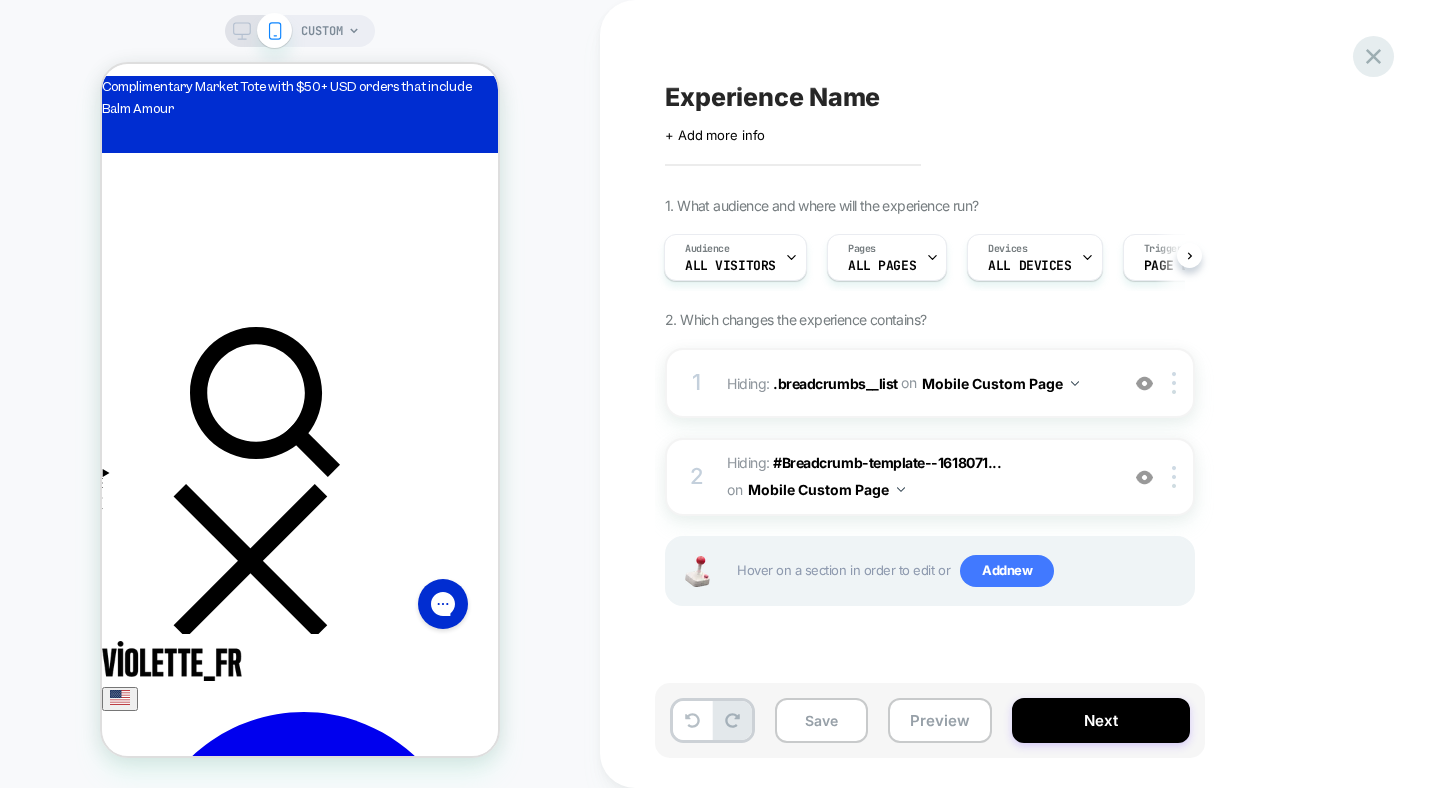 click 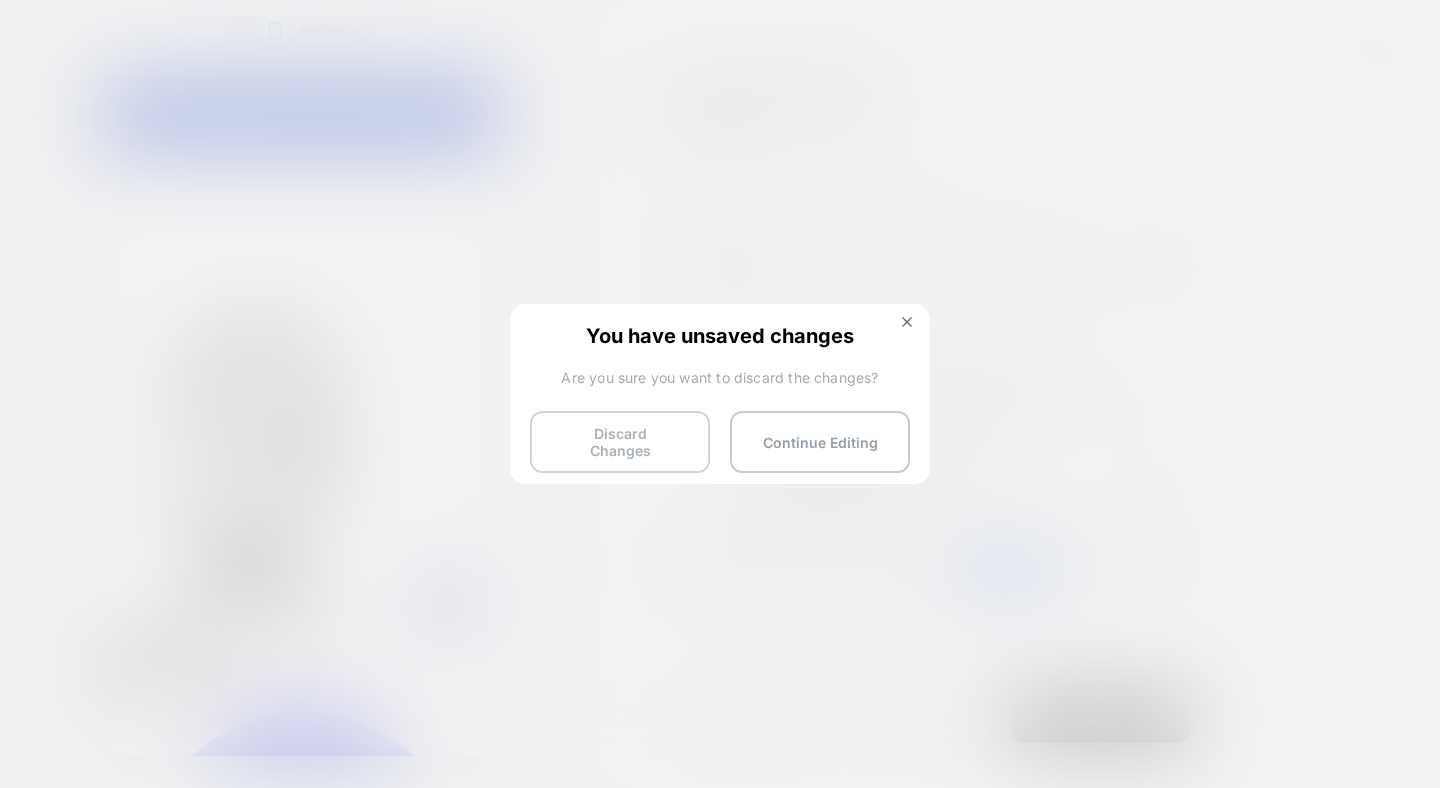 click on "Discard Changes" at bounding box center (620, 442) 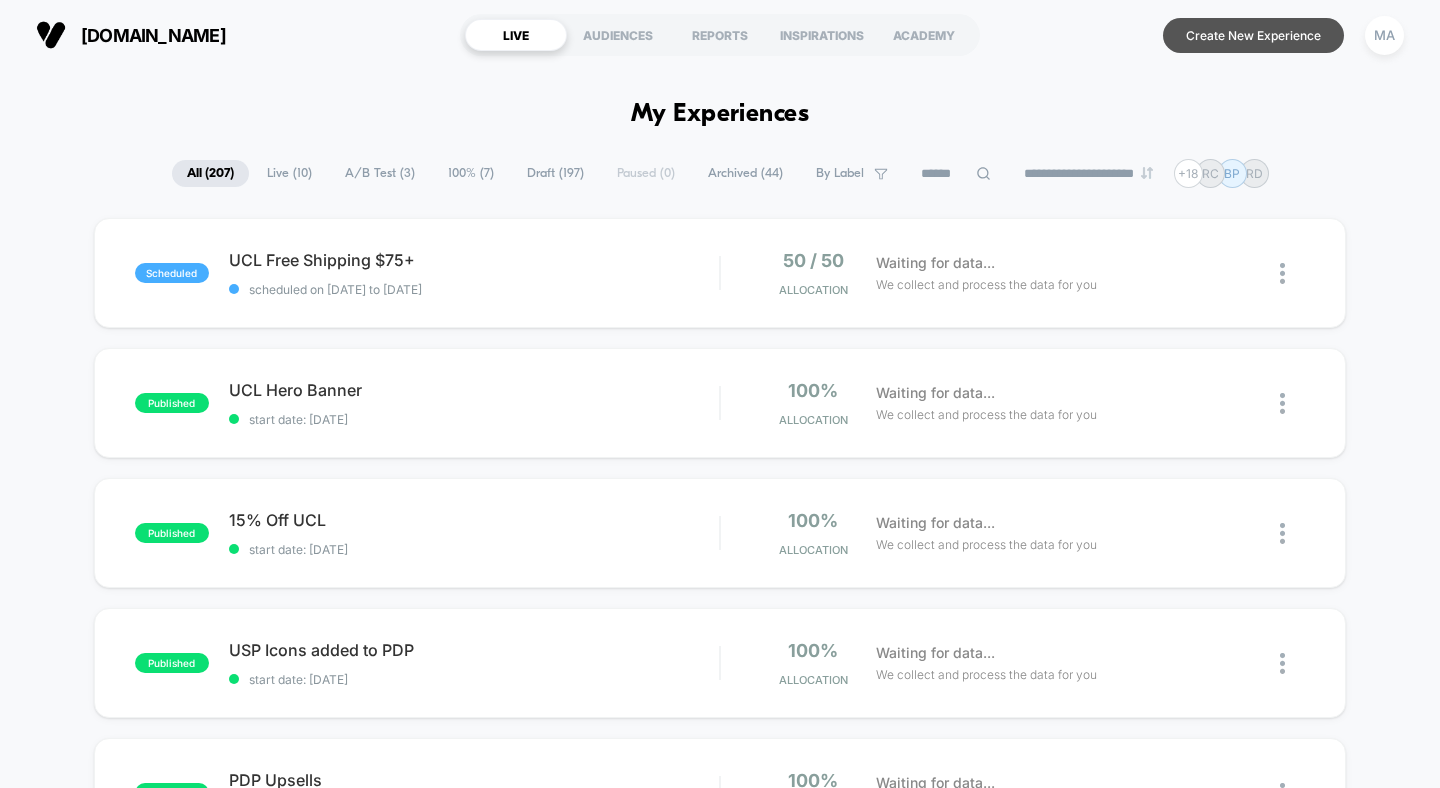 click on "Create New Experience" at bounding box center [1253, 35] 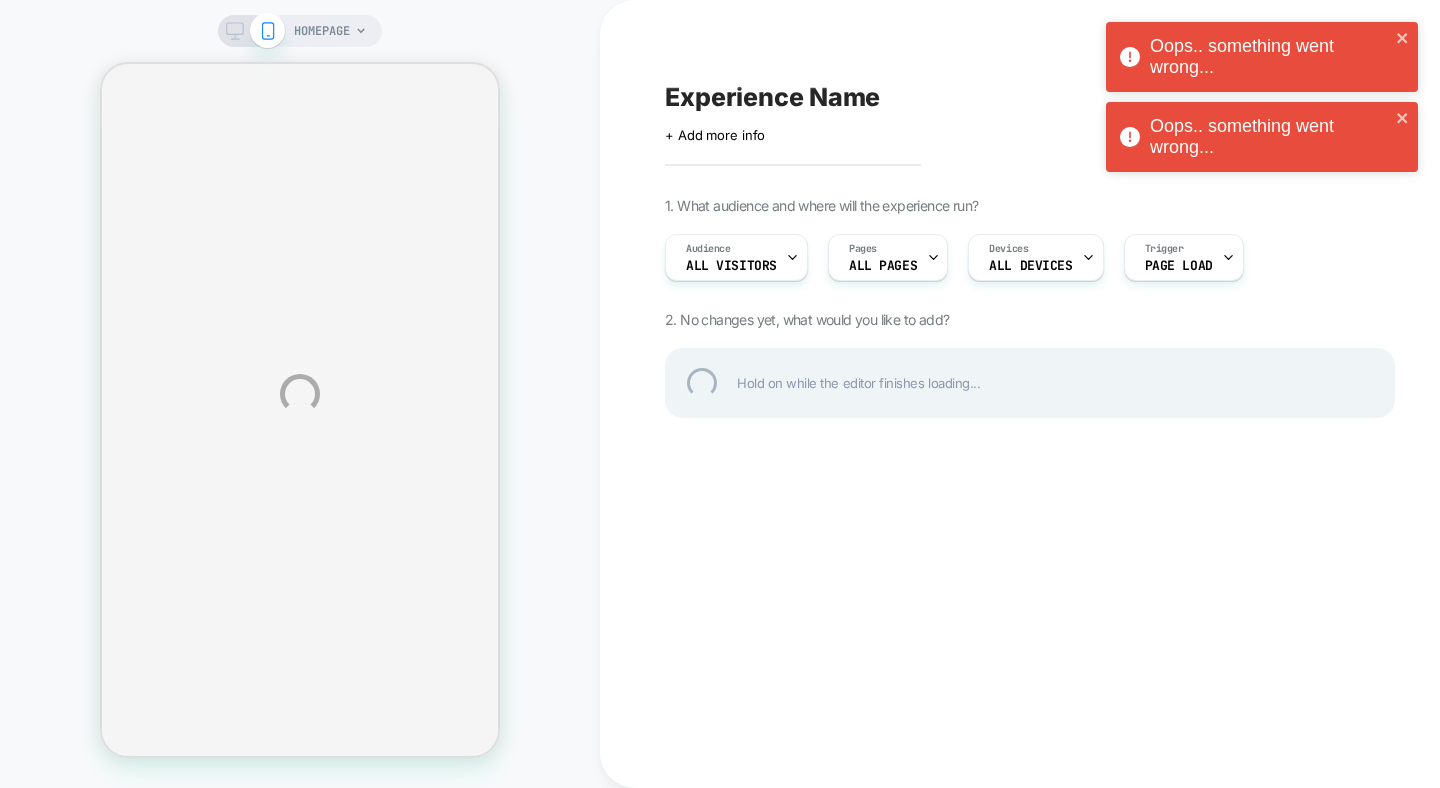 click on "HOMEPAGE Experience Name Click to edit experience details + Add more info 1. What audience and where will the experience run? Audience All Visitors Pages ALL PAGES Devices ALL DEVICES Trigger Page Load 2. No changes yet, what would you like to add? Hold on while the editor finishes loading..." at bounding box center (720, 394) 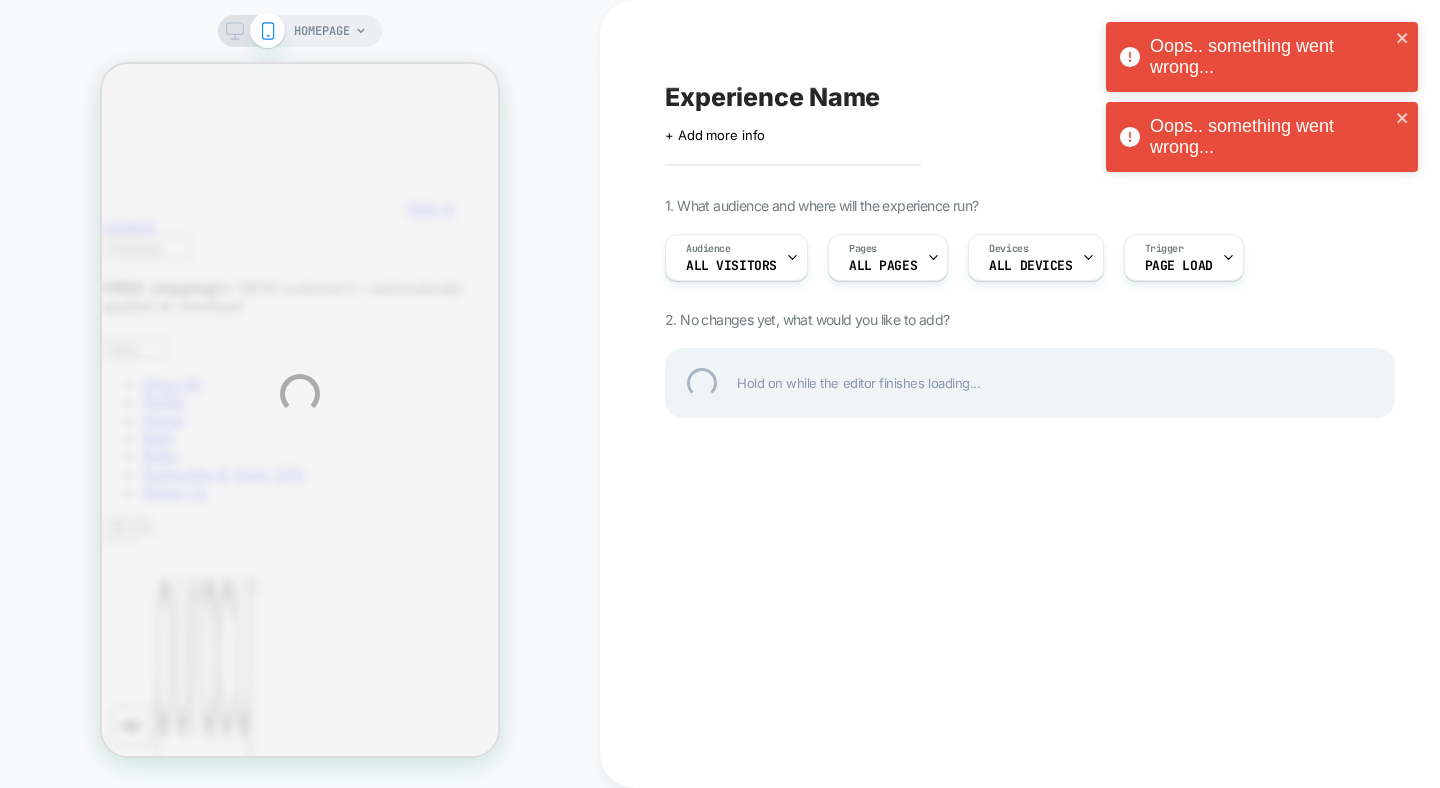 scroll, scrollTop: 0, scrollLeft: 0, axis: both 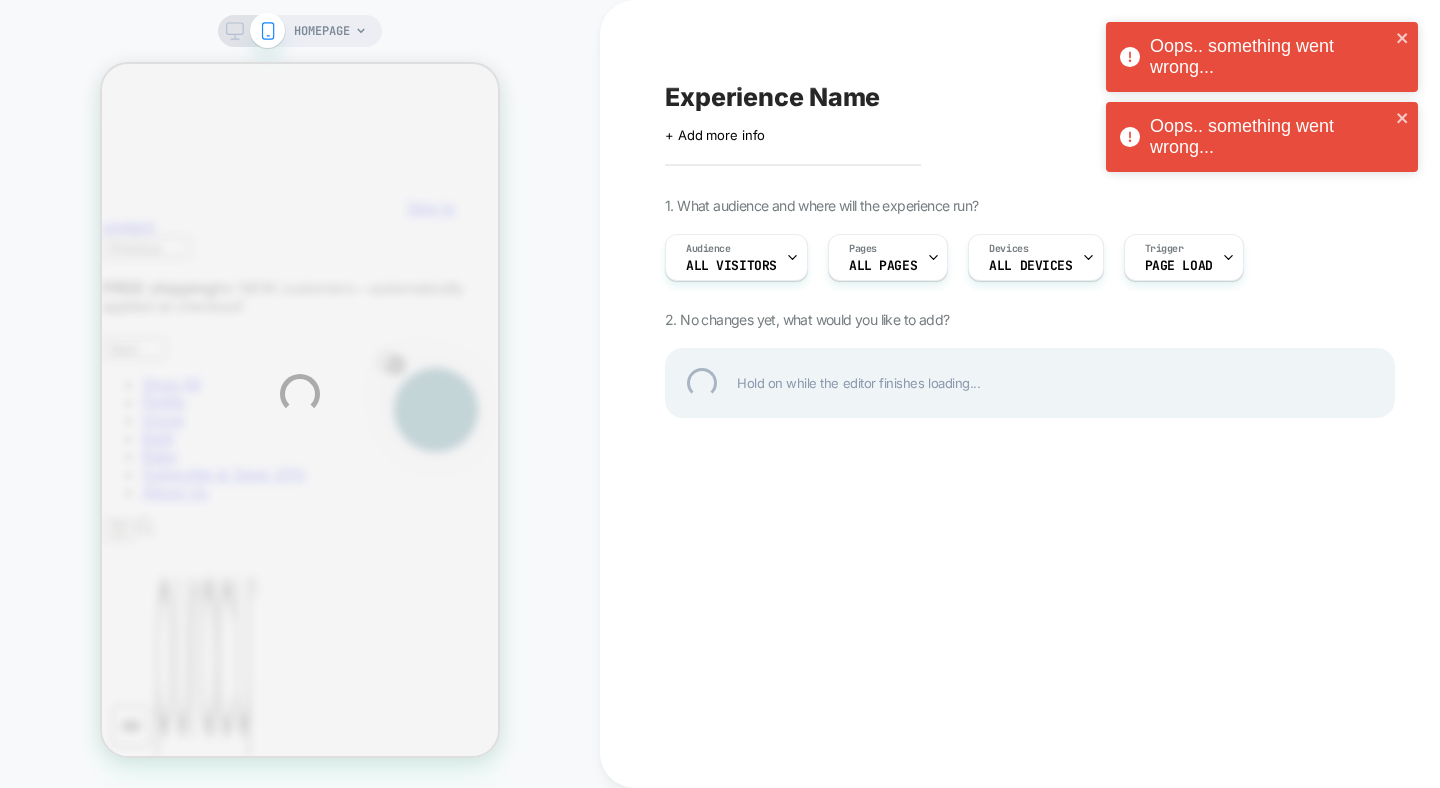 click on "HOMEPAGE Experience Name Click to edit experience details + Add more info 1. What audience and where will the experience run? Audience All Visitors Pages ALL PAGES Devices ALL DEVICES Trigger Page Load 2. No changes yet, what would you like to add? Hold on while the editor finishes loading..." at bounding box center [720, 394] 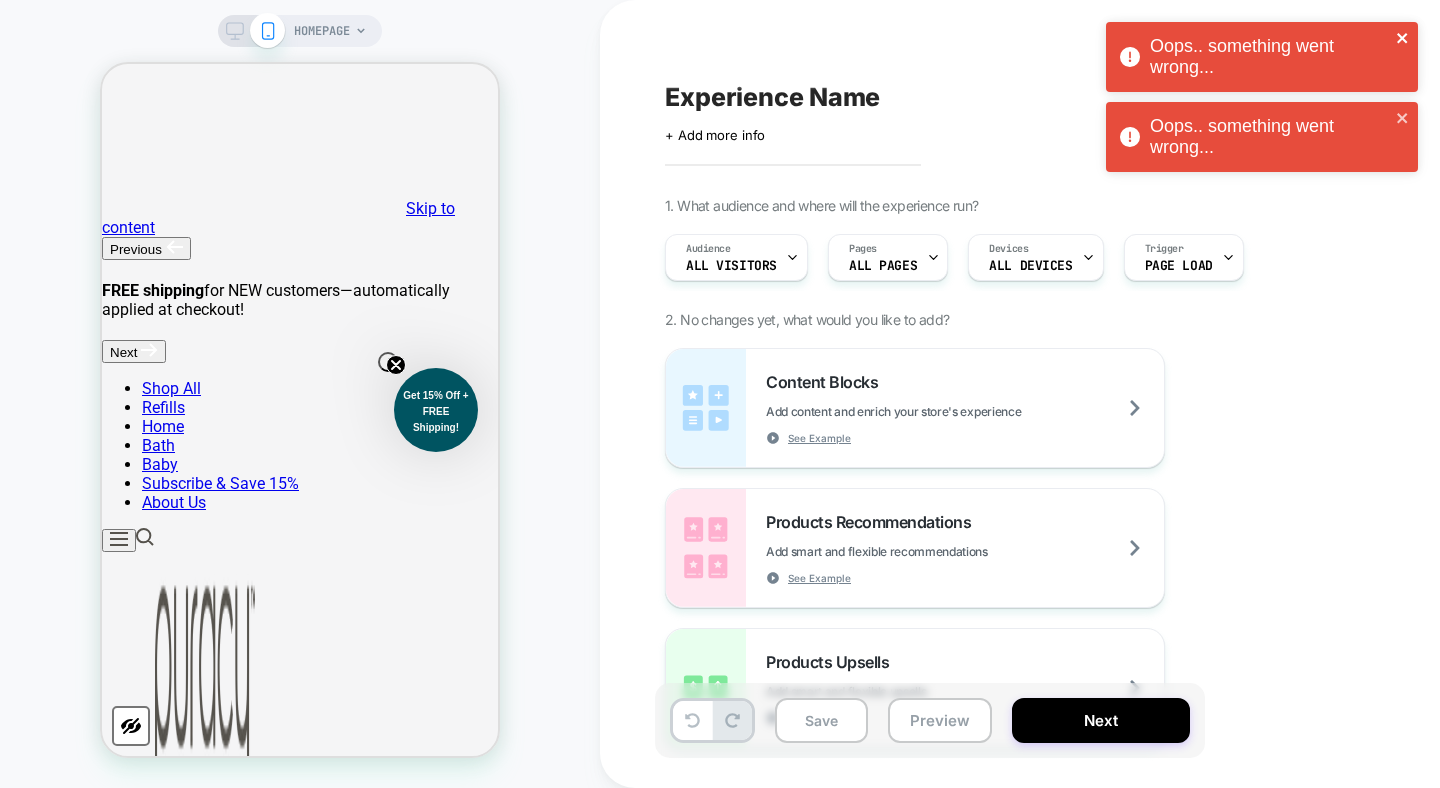 click 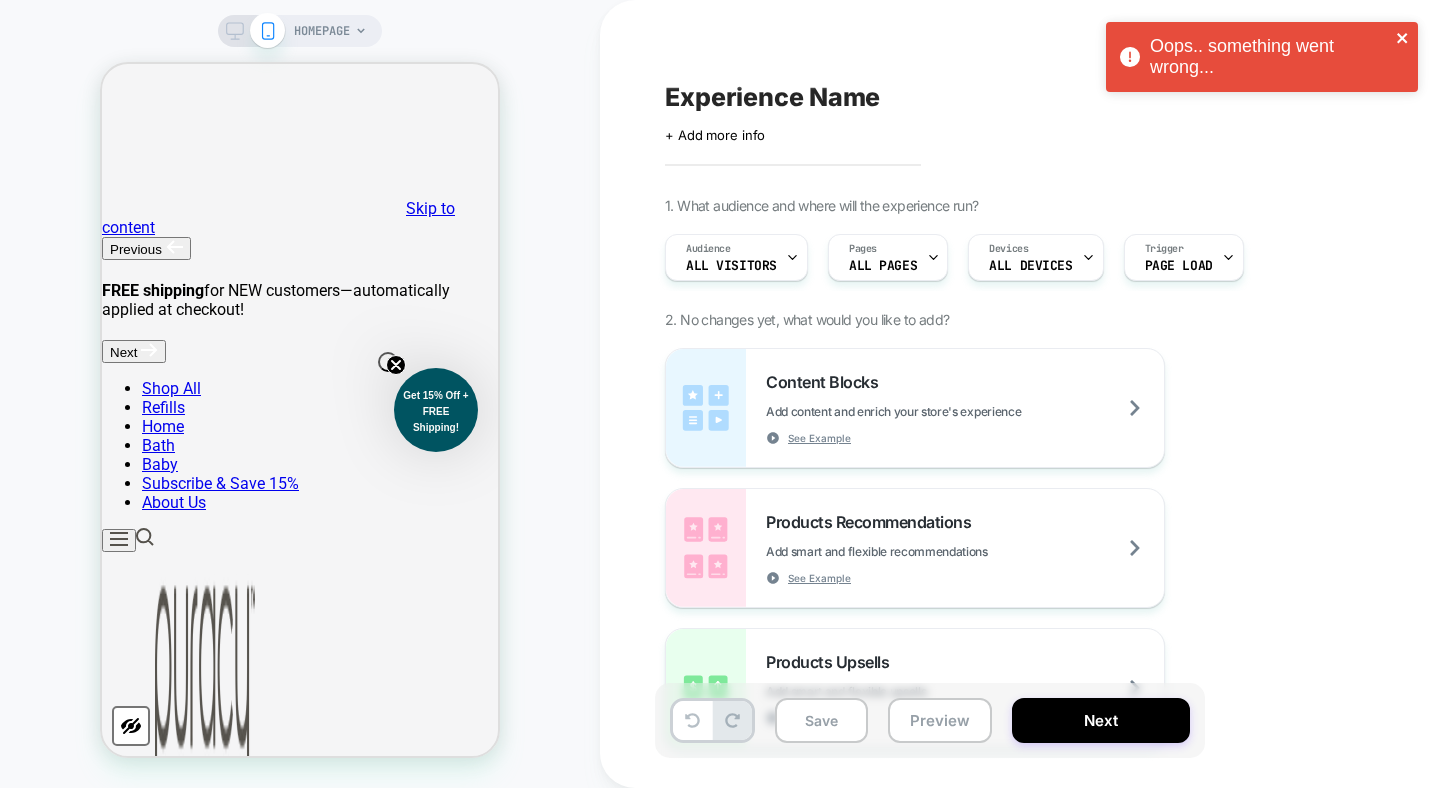 click 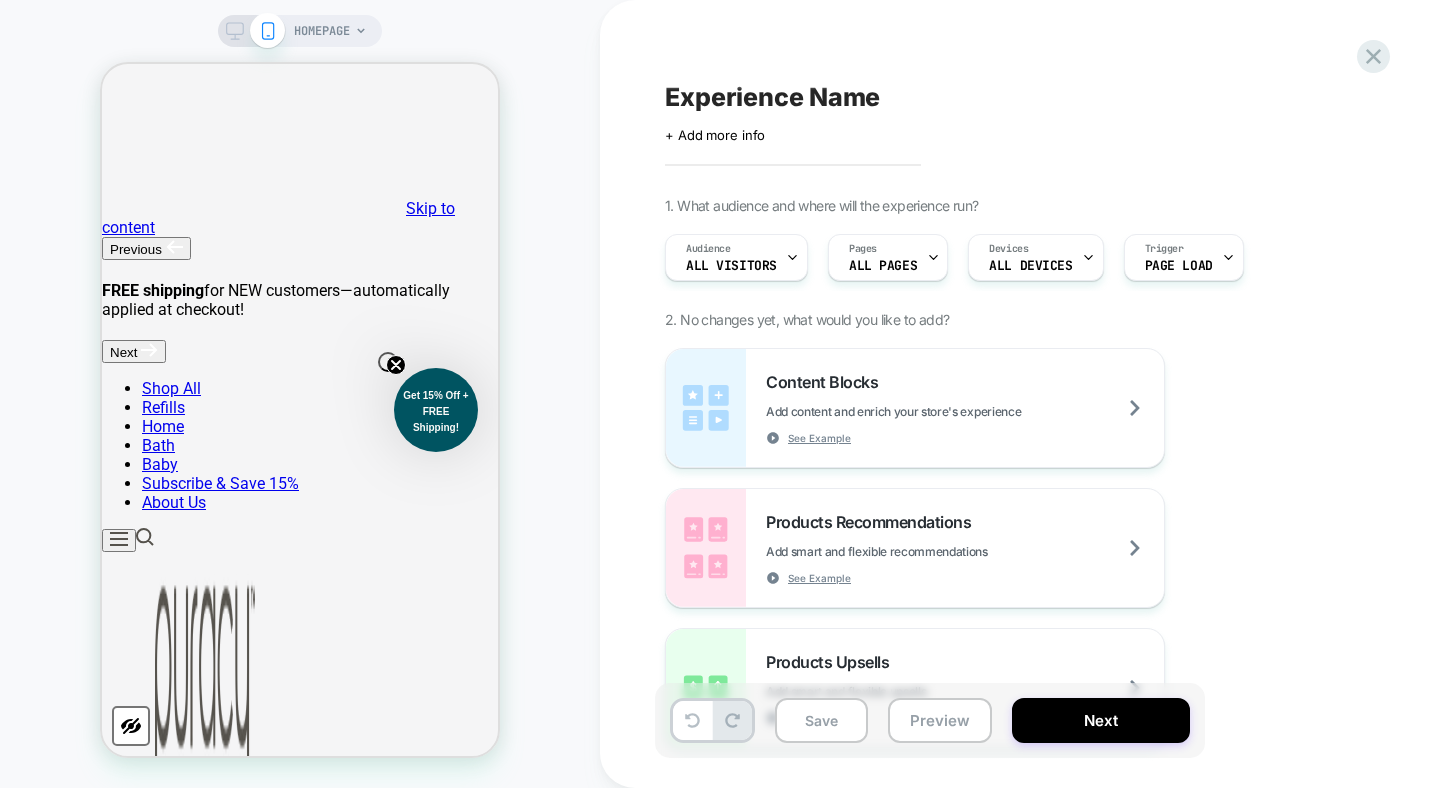 click on "HOMEPAGE" at bounding box center (322, 31) 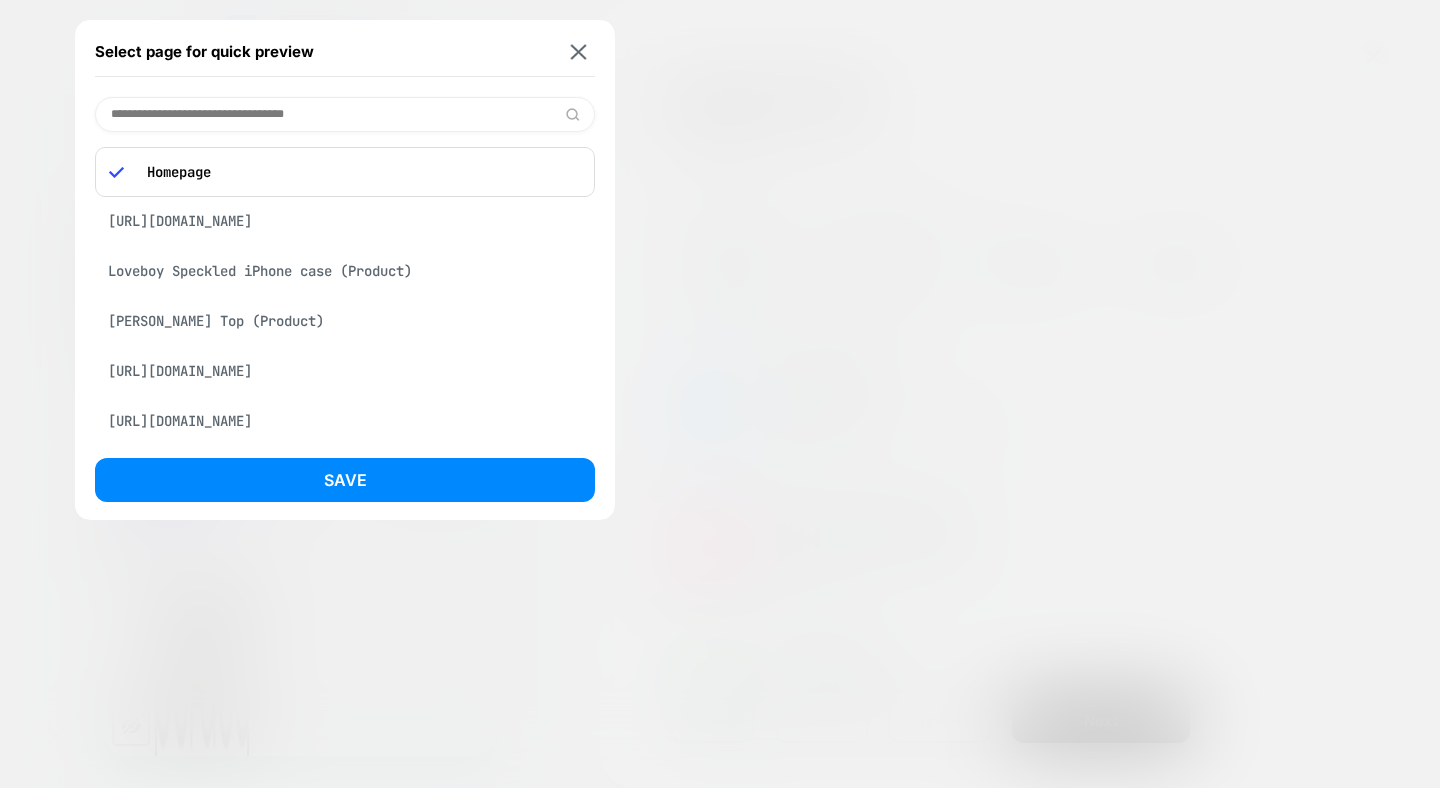 click at bounding box center (345, 114) 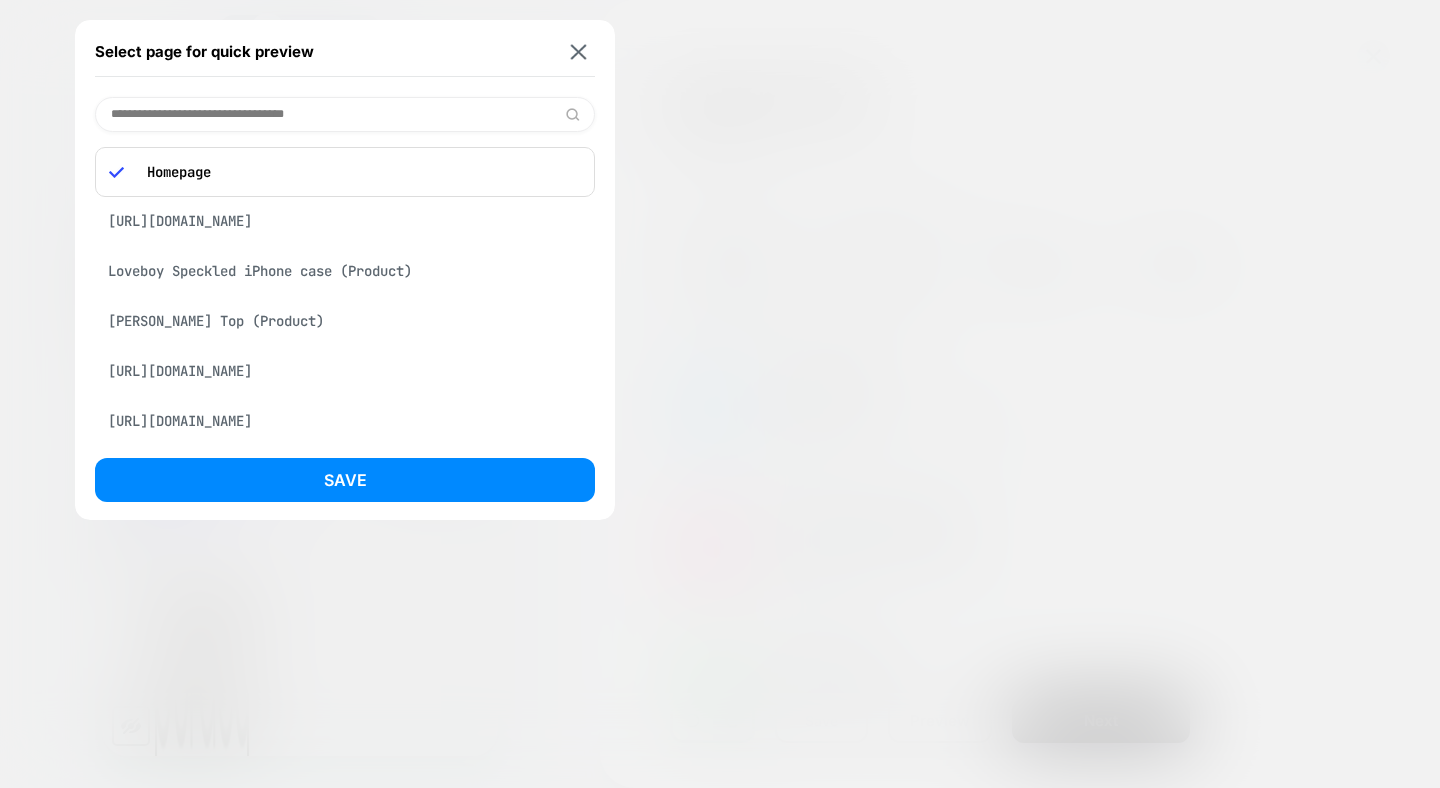 paste on "**********" 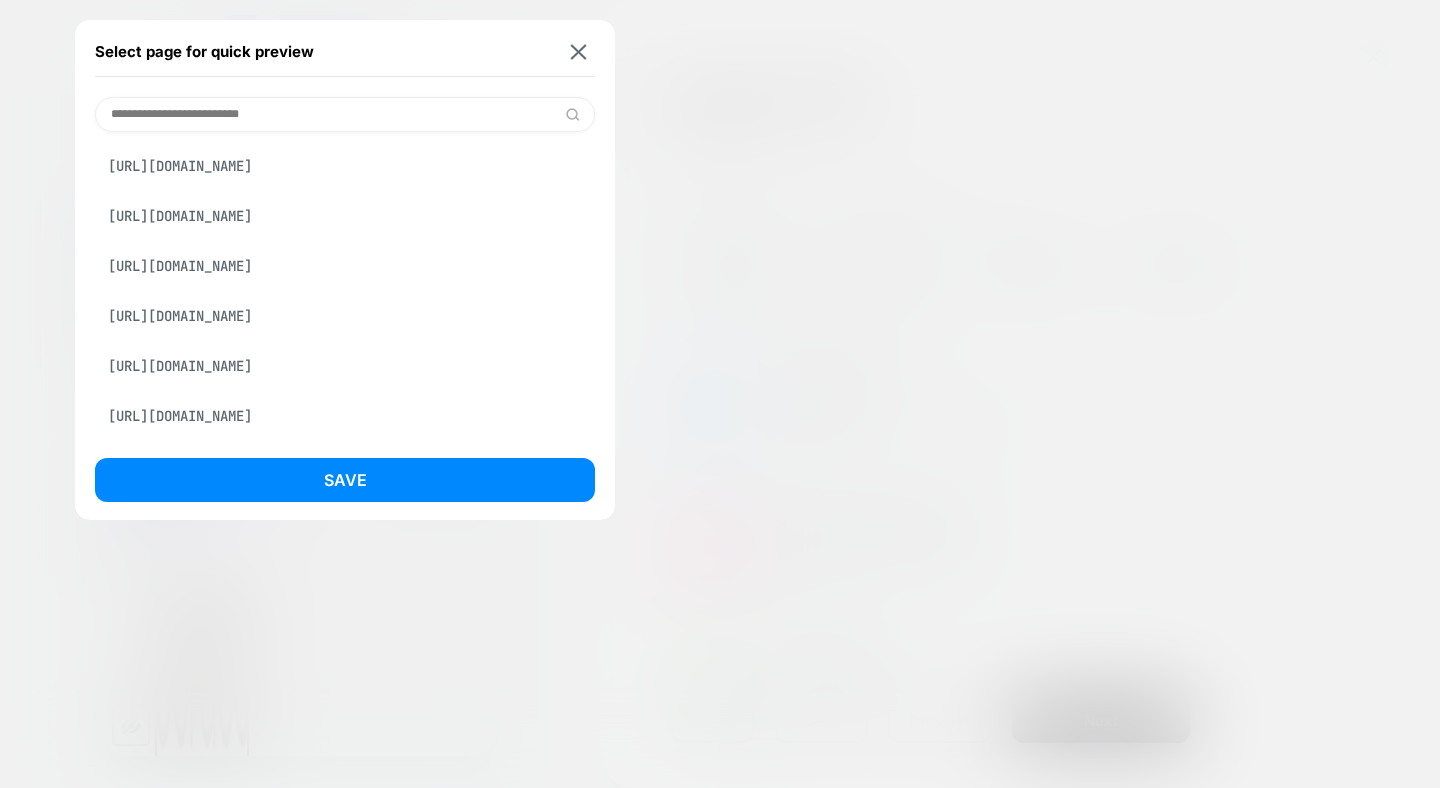 type on "**********" 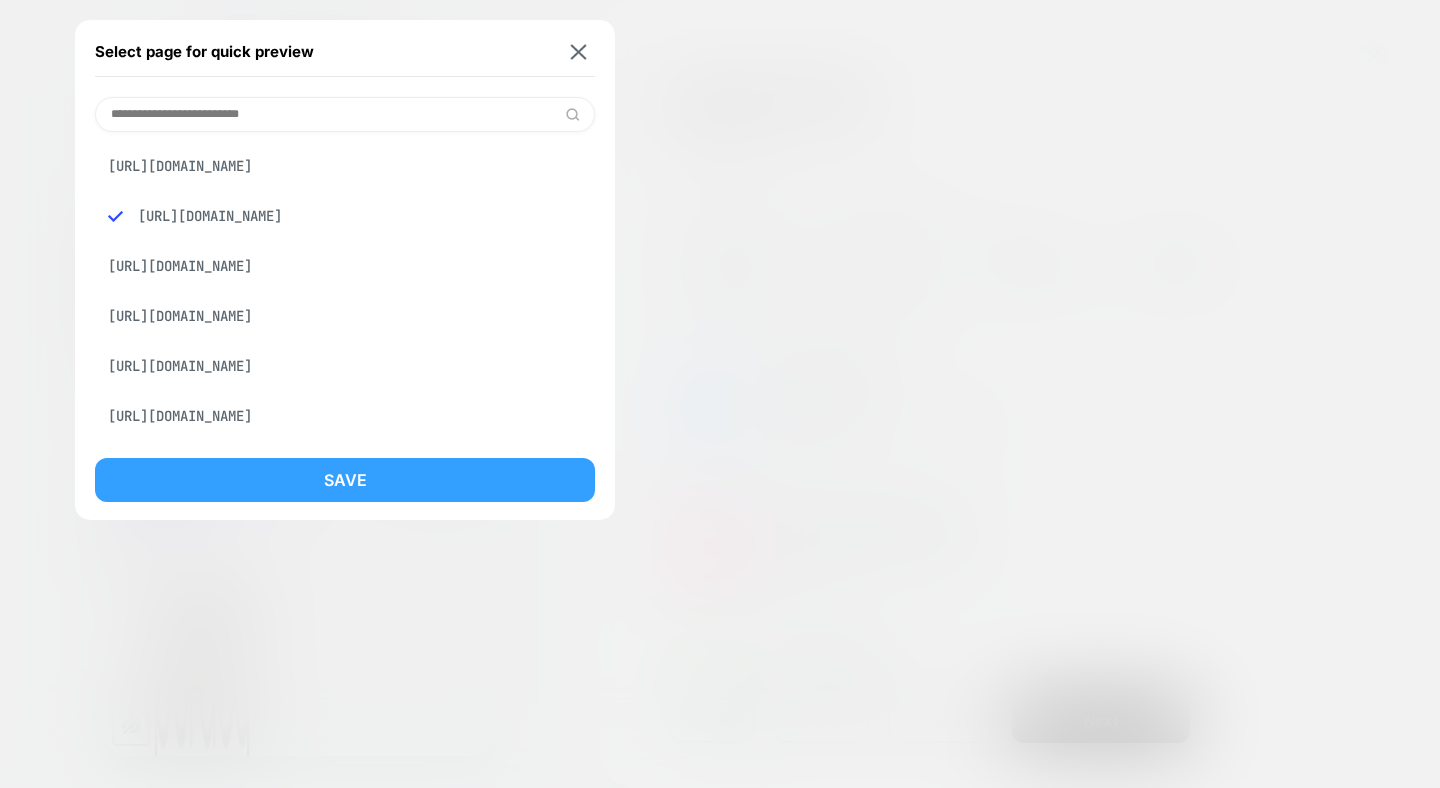click on "Save" at bounding box center (345, 480) 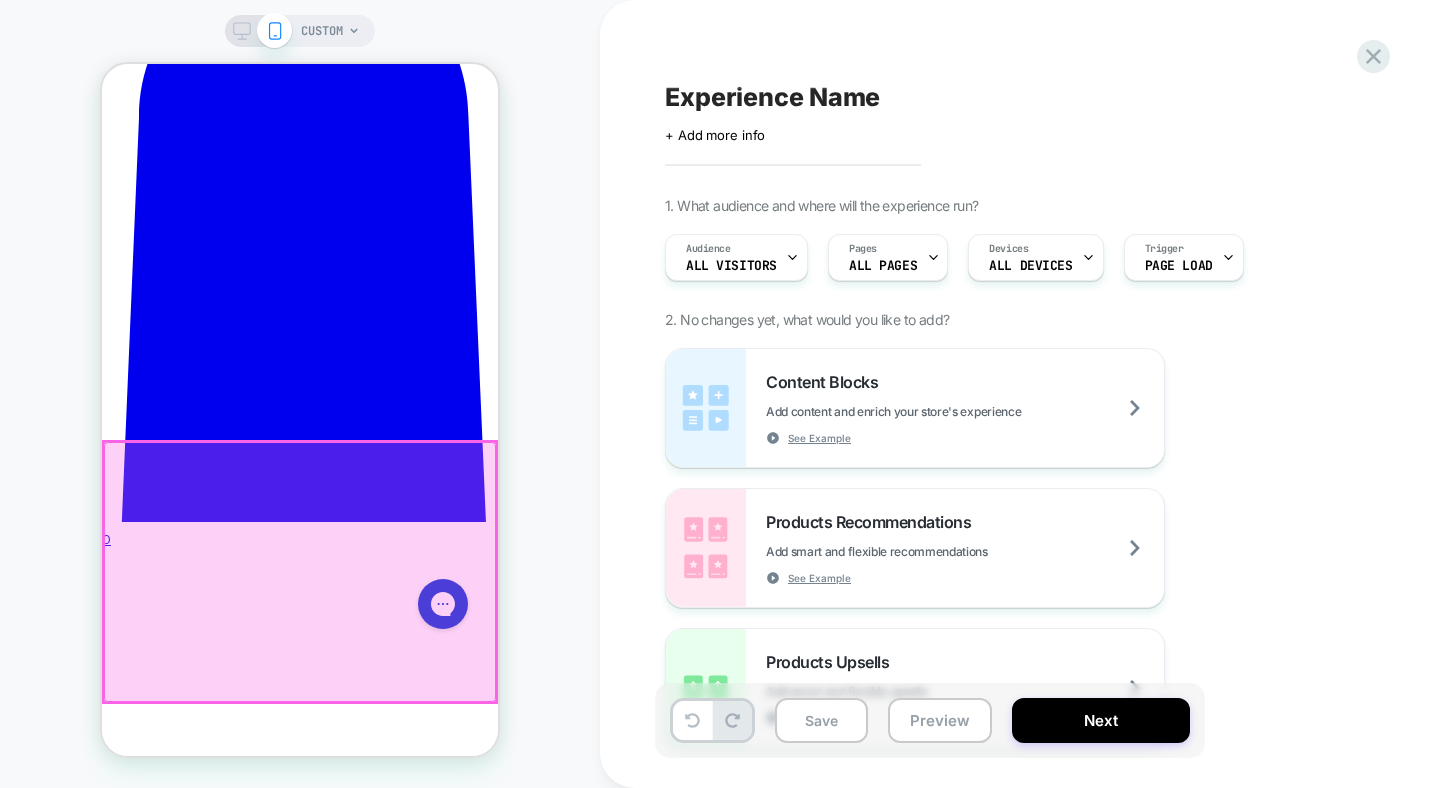 scroll, scrollTop: 1236, scrollLeft: 0, axis: vertical 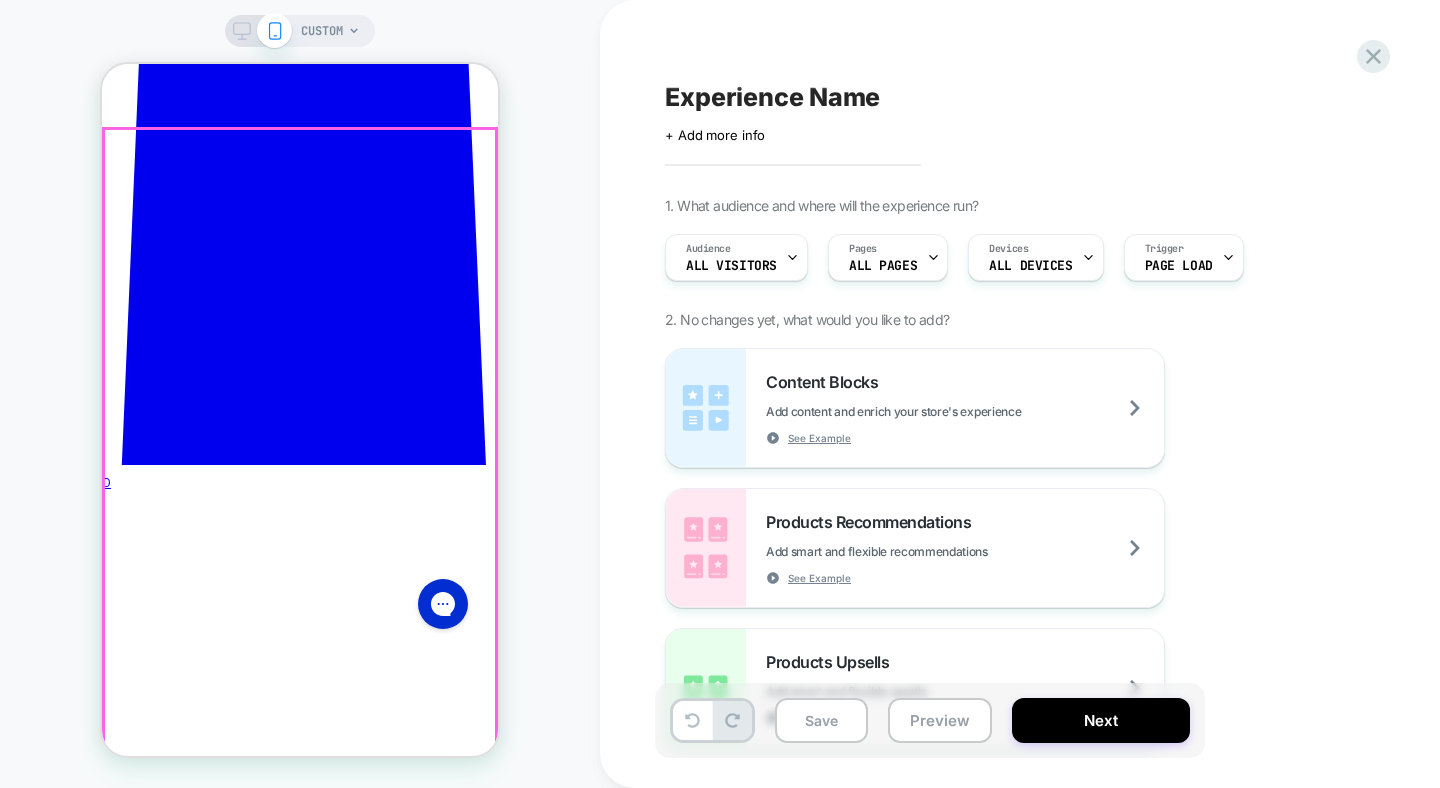 click on "New
Best Sellers
Sets
Shop all products
NEW
Balm Amour
Nourishing Lip Treatment
5
Complimentary Market Tote on orders $50+ USD that include Balm Amour
Add to cart
Regular price
$26
Regular price
$26" at bounding box center (300, 98150) 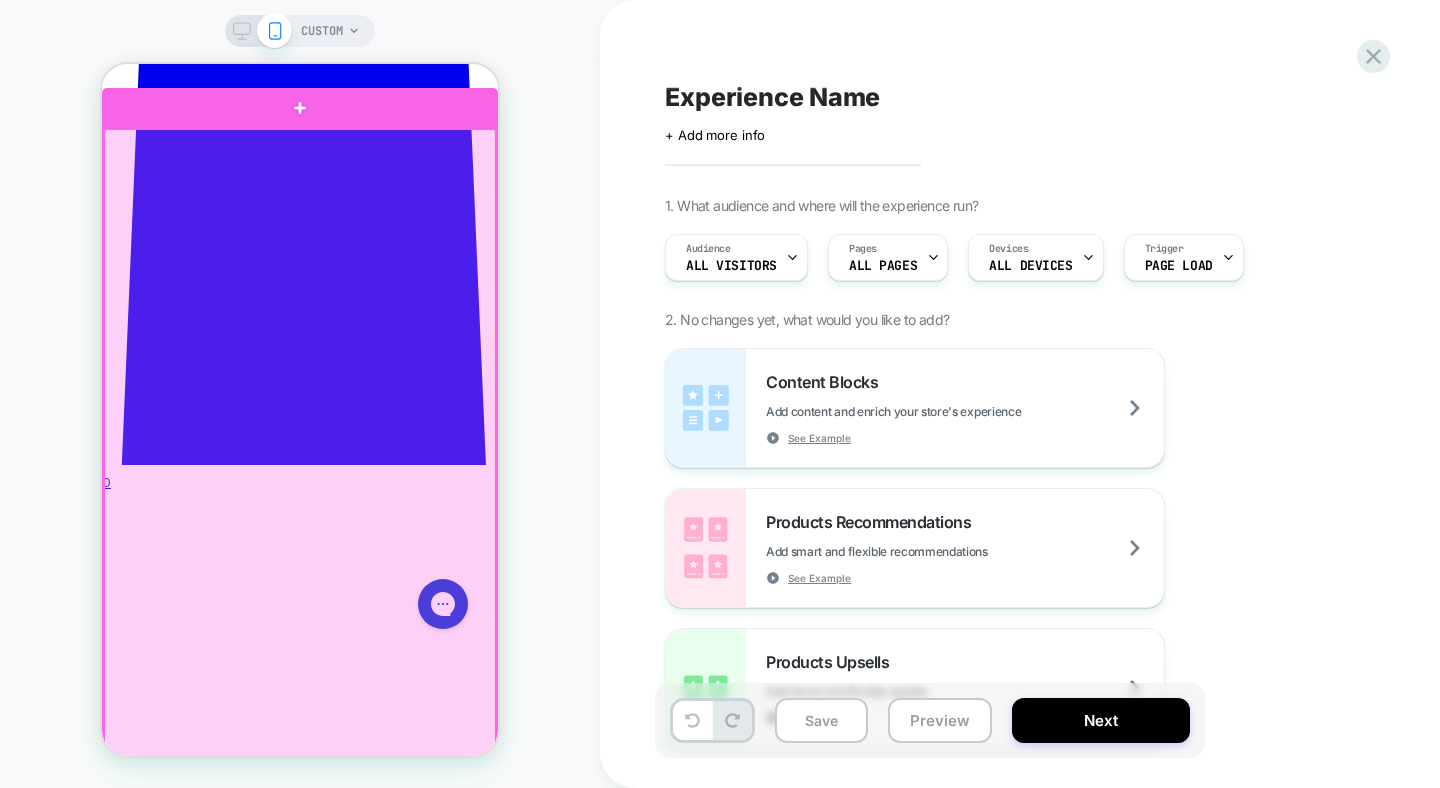 click at bounding box center (300, 534) 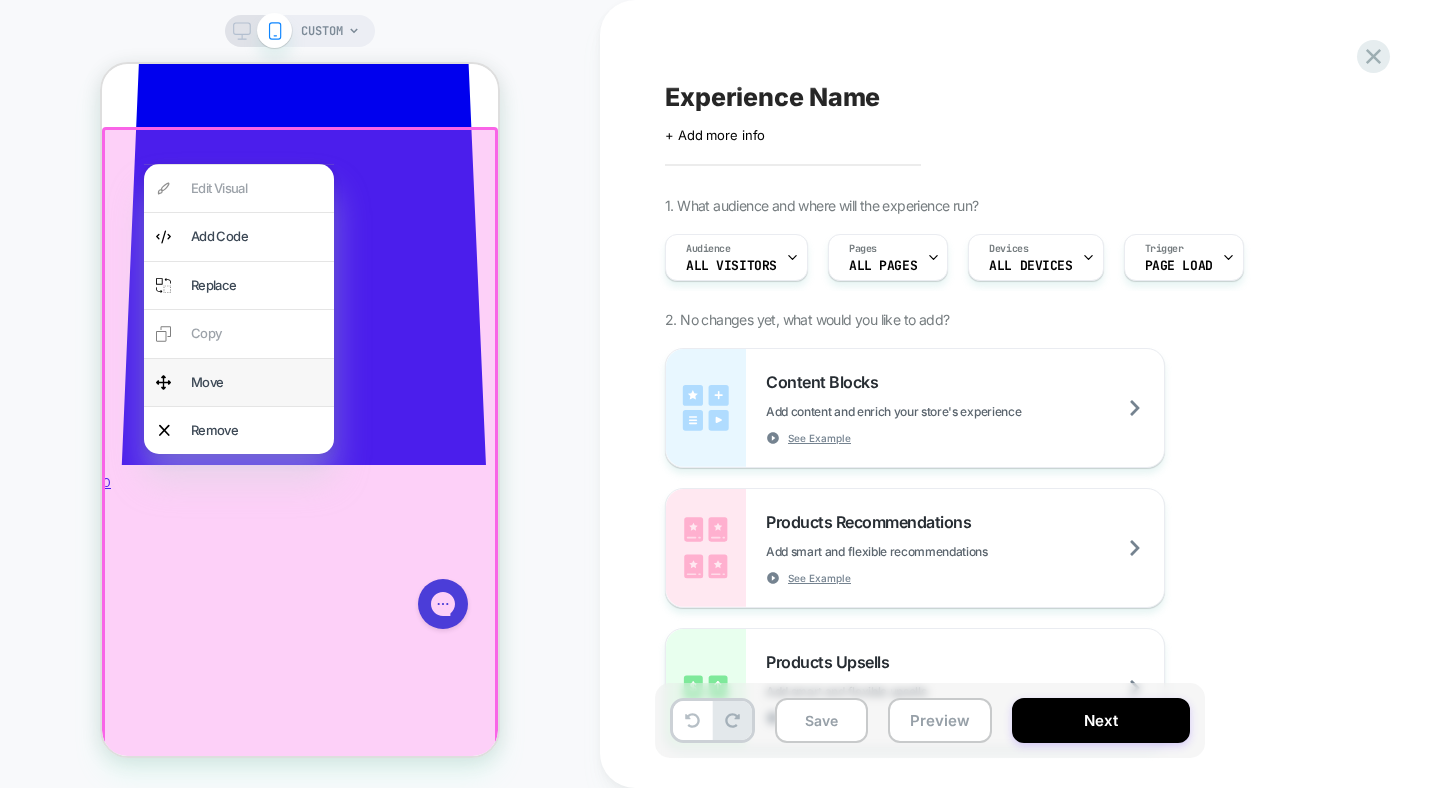 click on "Move" at bounding box center [256, 382] 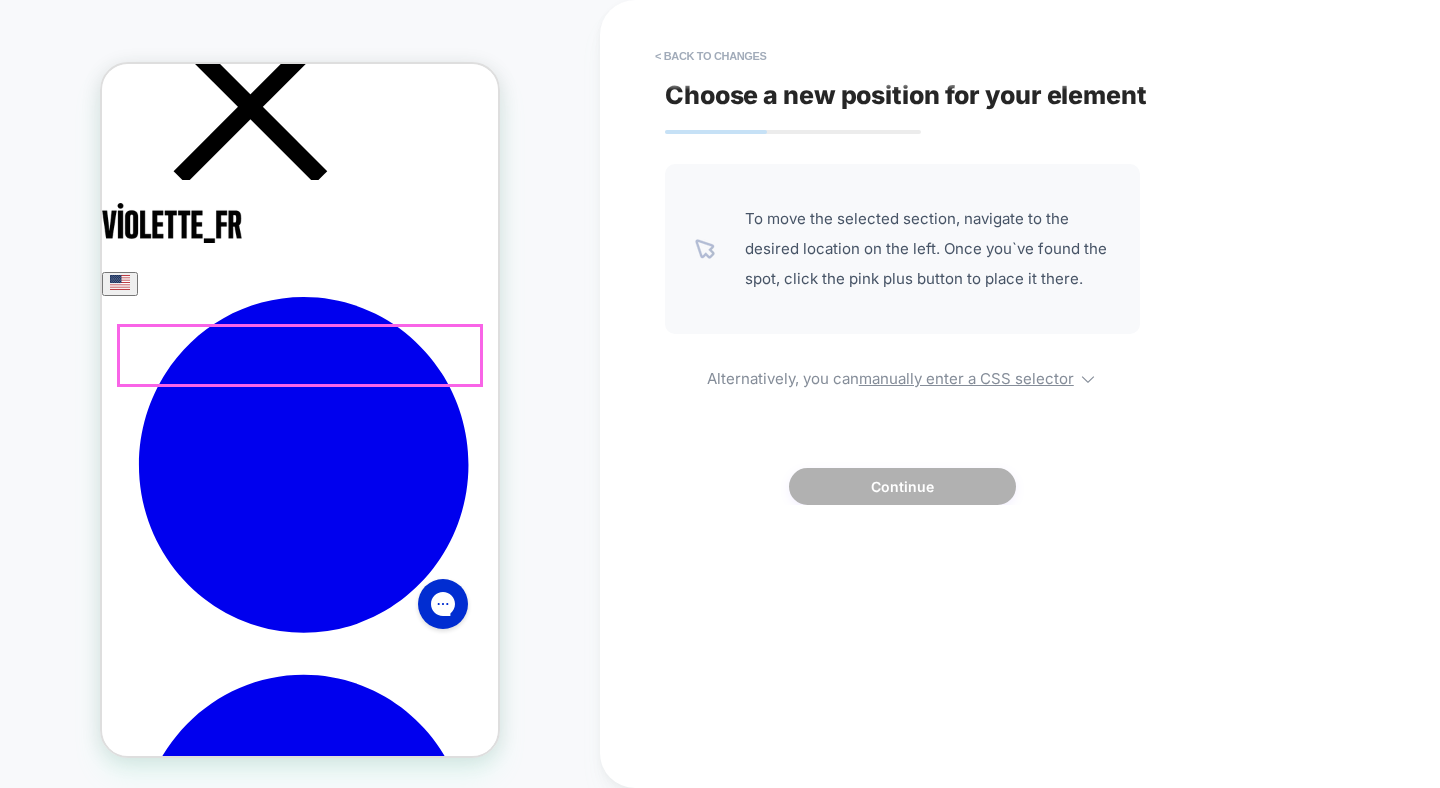 scroll, scrollTop: 453, scrollLeft: 0, axis: vertical 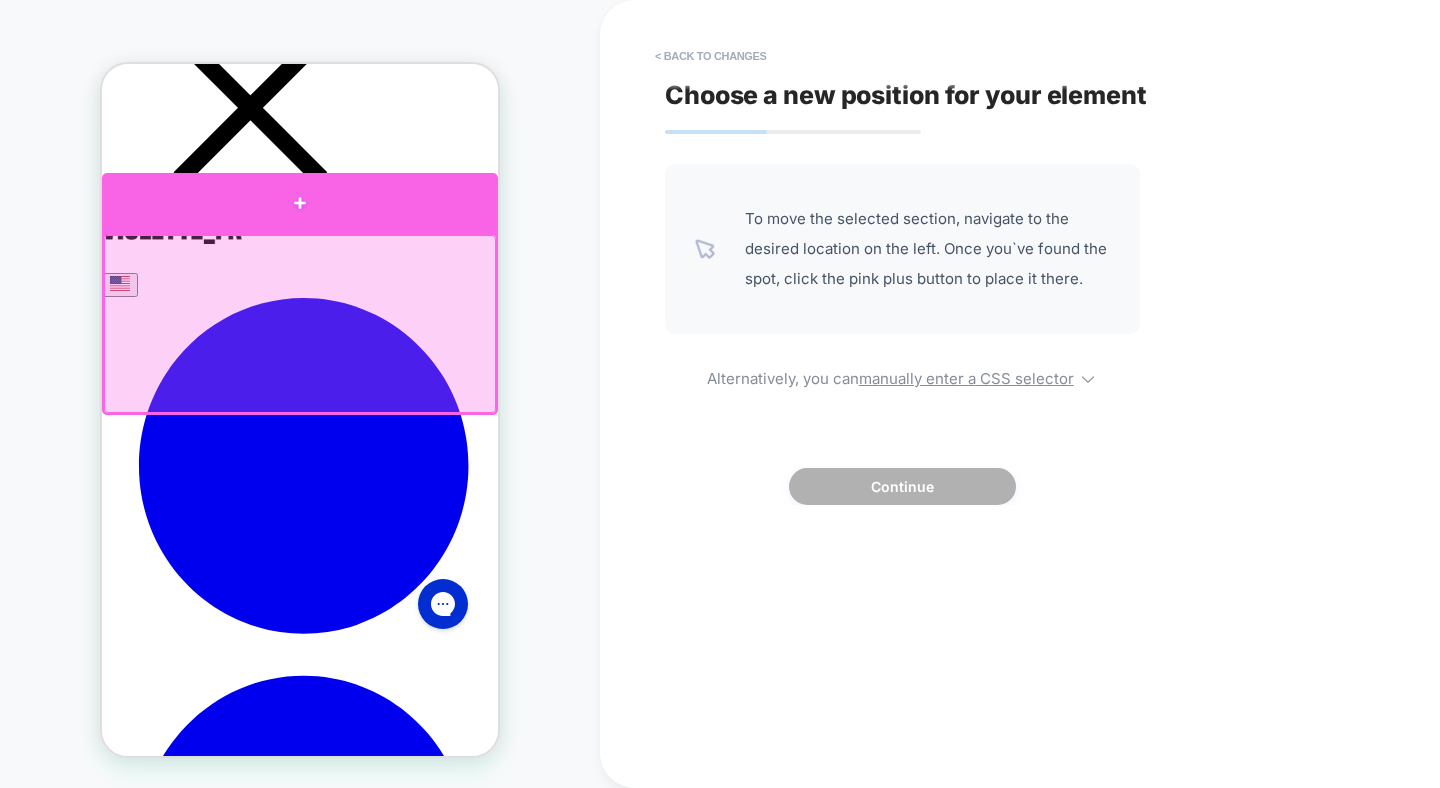 click at bounding box center (300, 203) 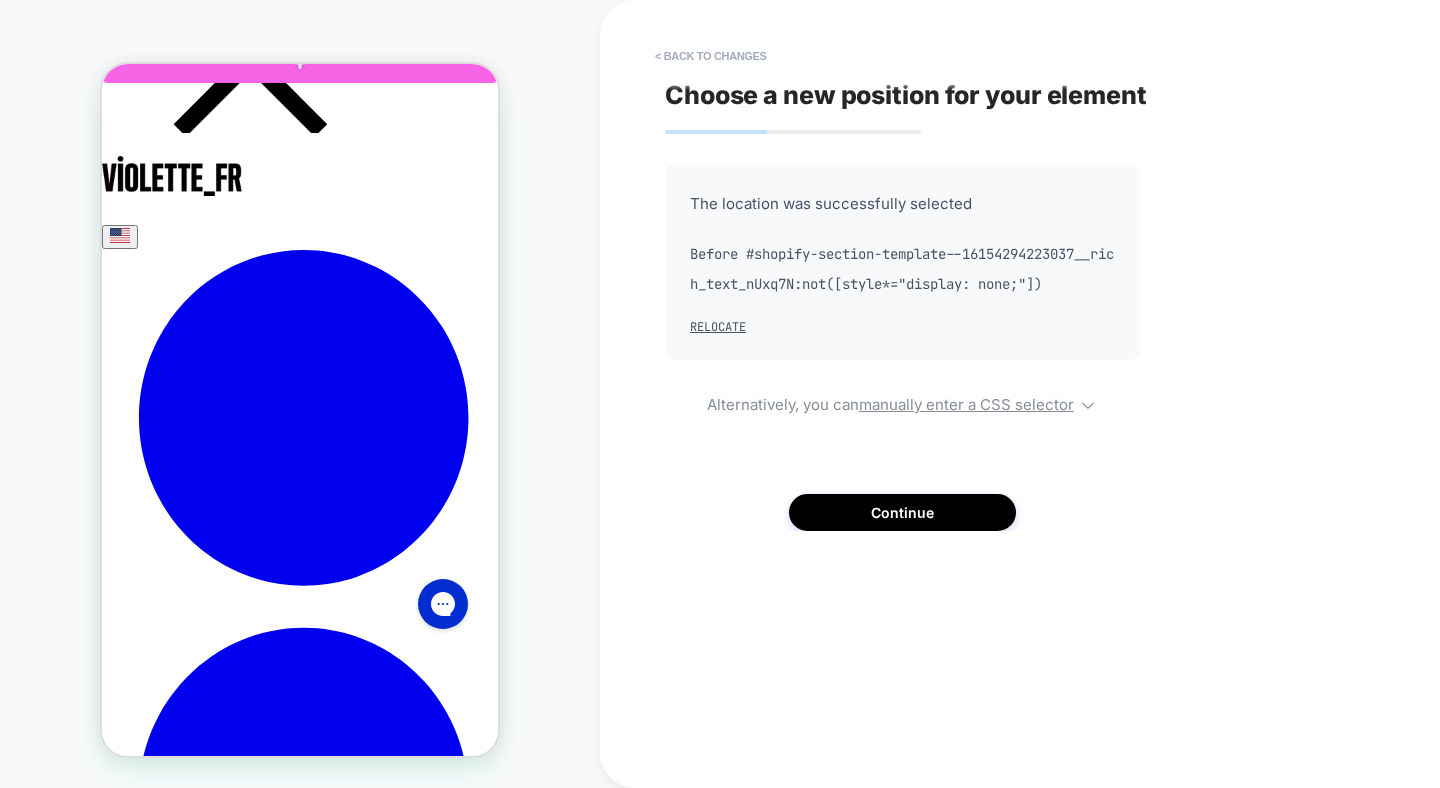 scroll, scrollTop: 500, scrollLeft: 0, axis: vertical 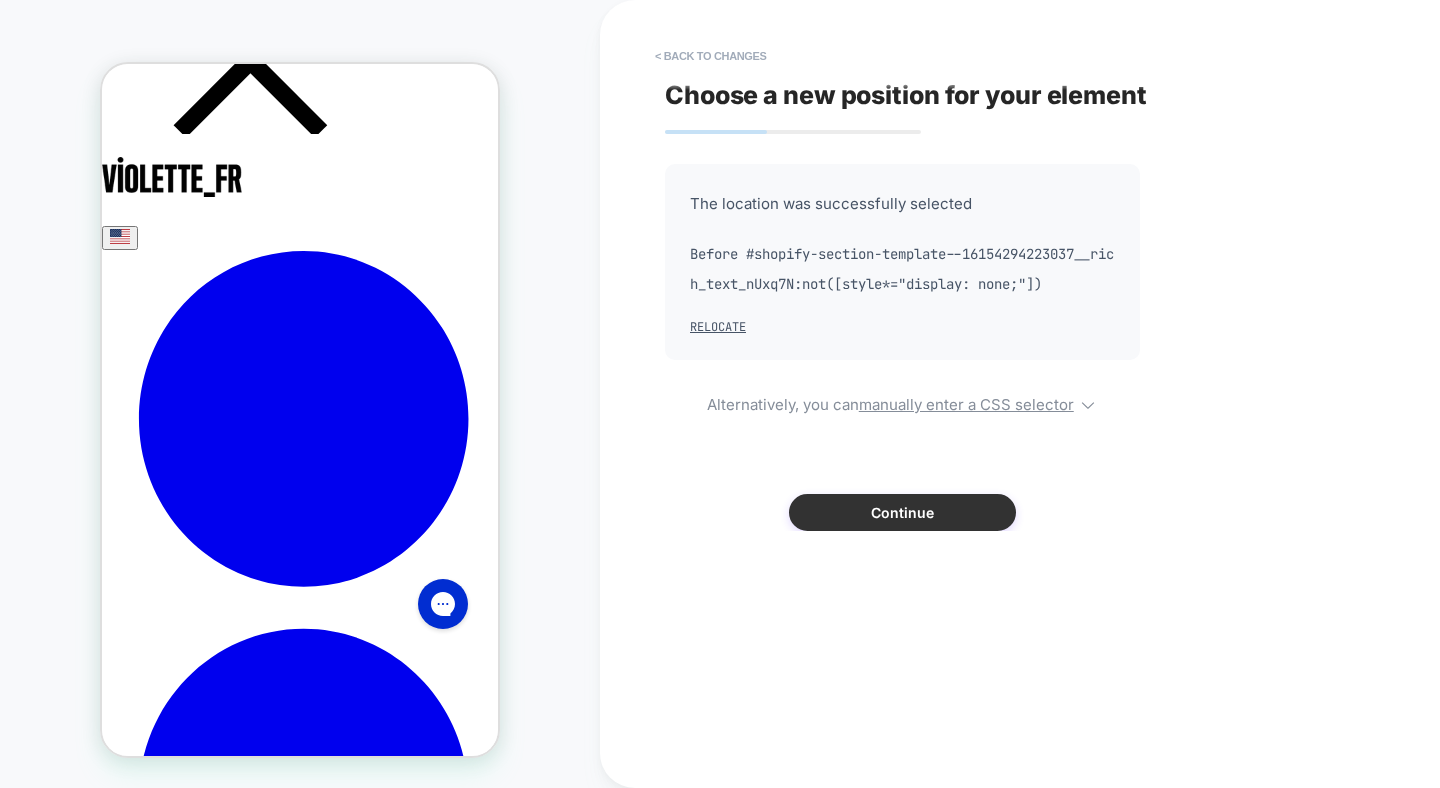 click on "Continue" at bounding box center (902, 512) 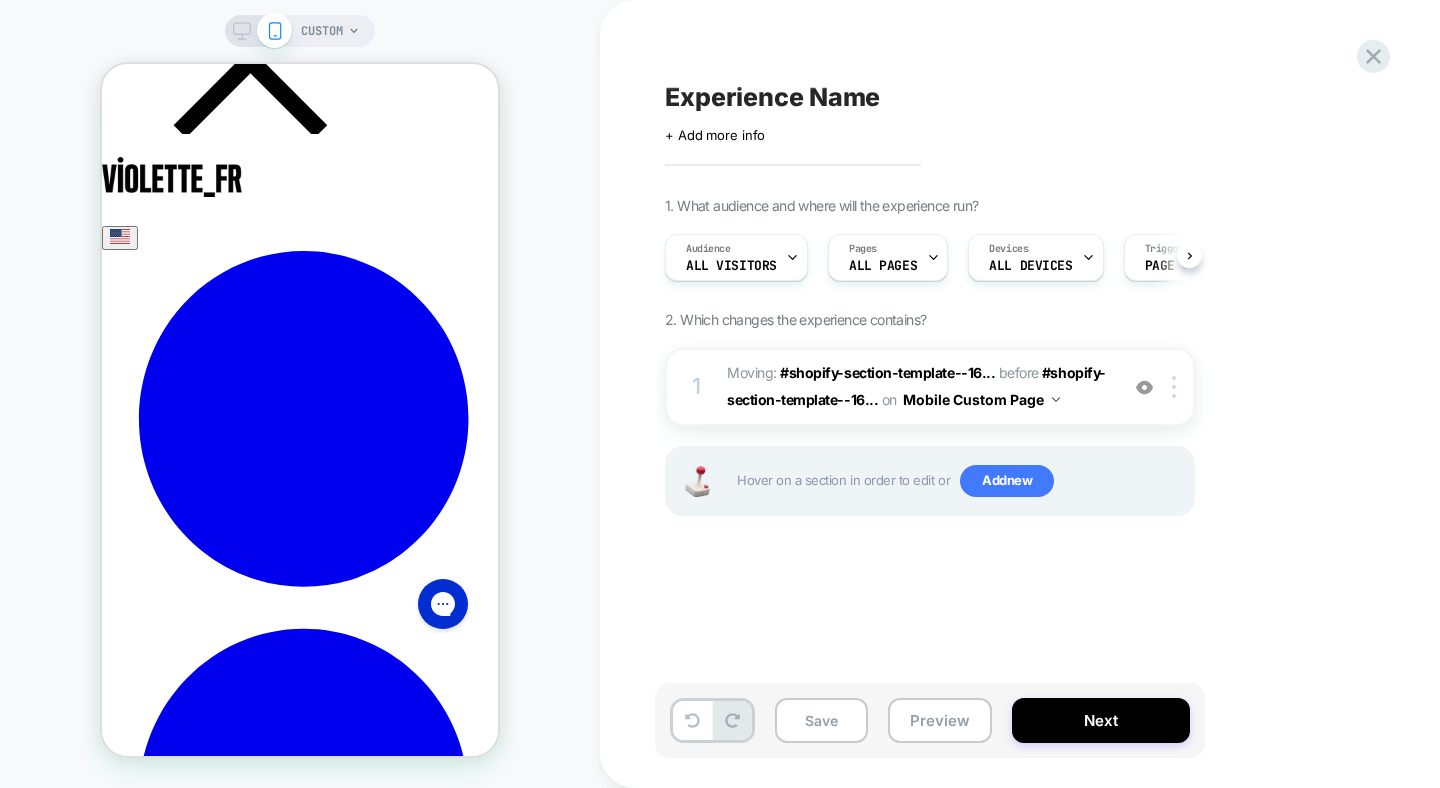 scroll, scrollTop: 0, scrollLeft: 1, axis: horizontal 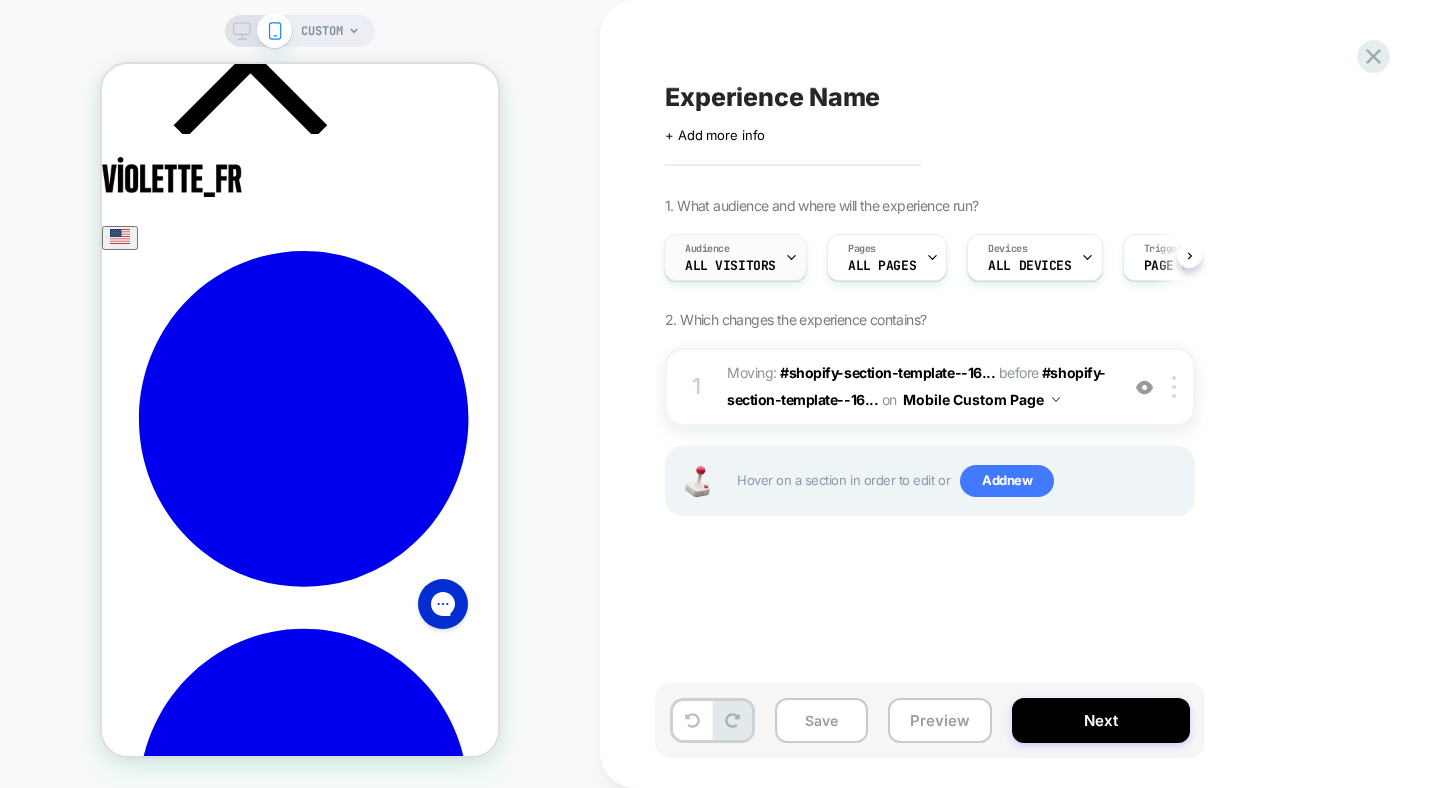 click on "All Visitors" at bounding box center (730, 266) 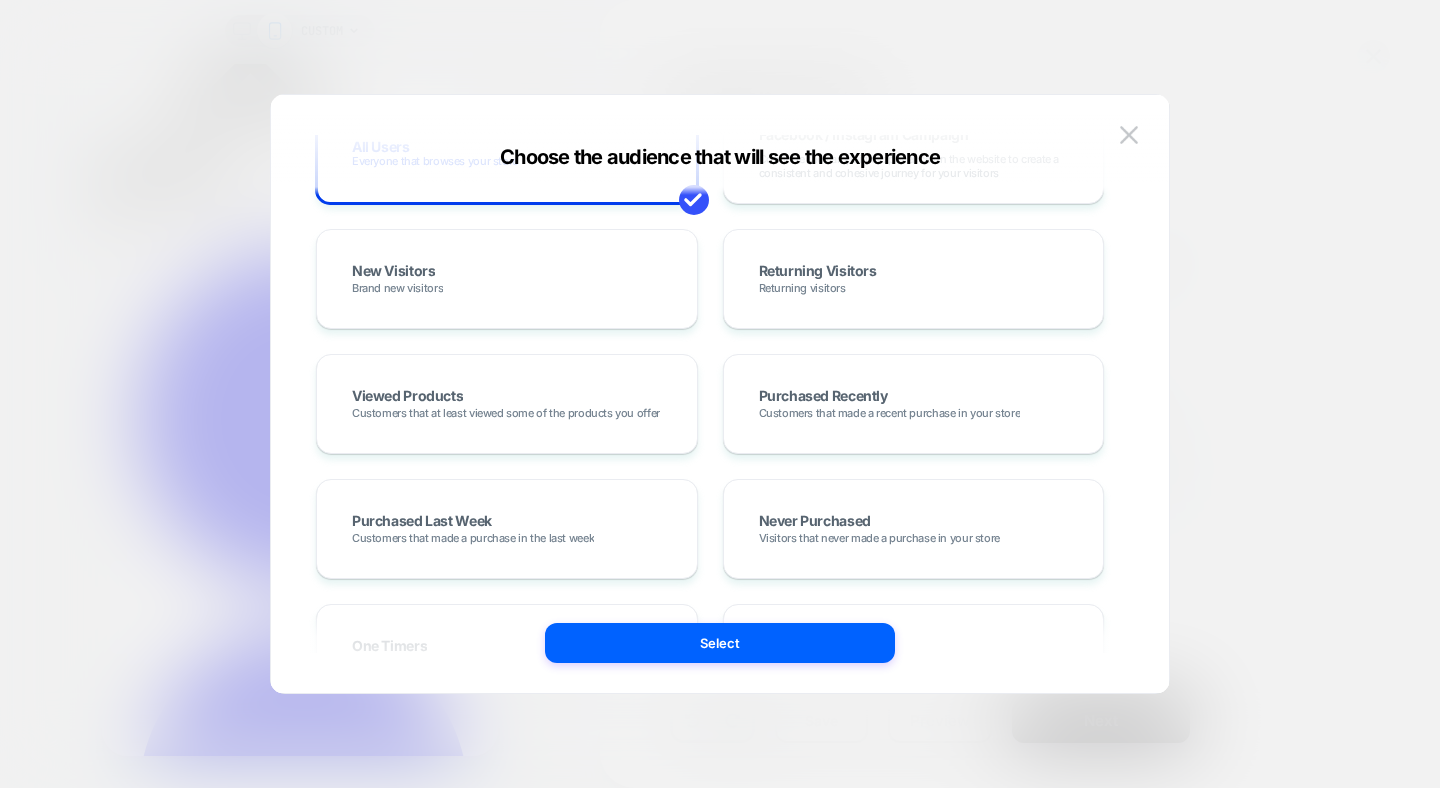 scroll, scrollTop: 429, scrollLeft: 0, axis: vertical 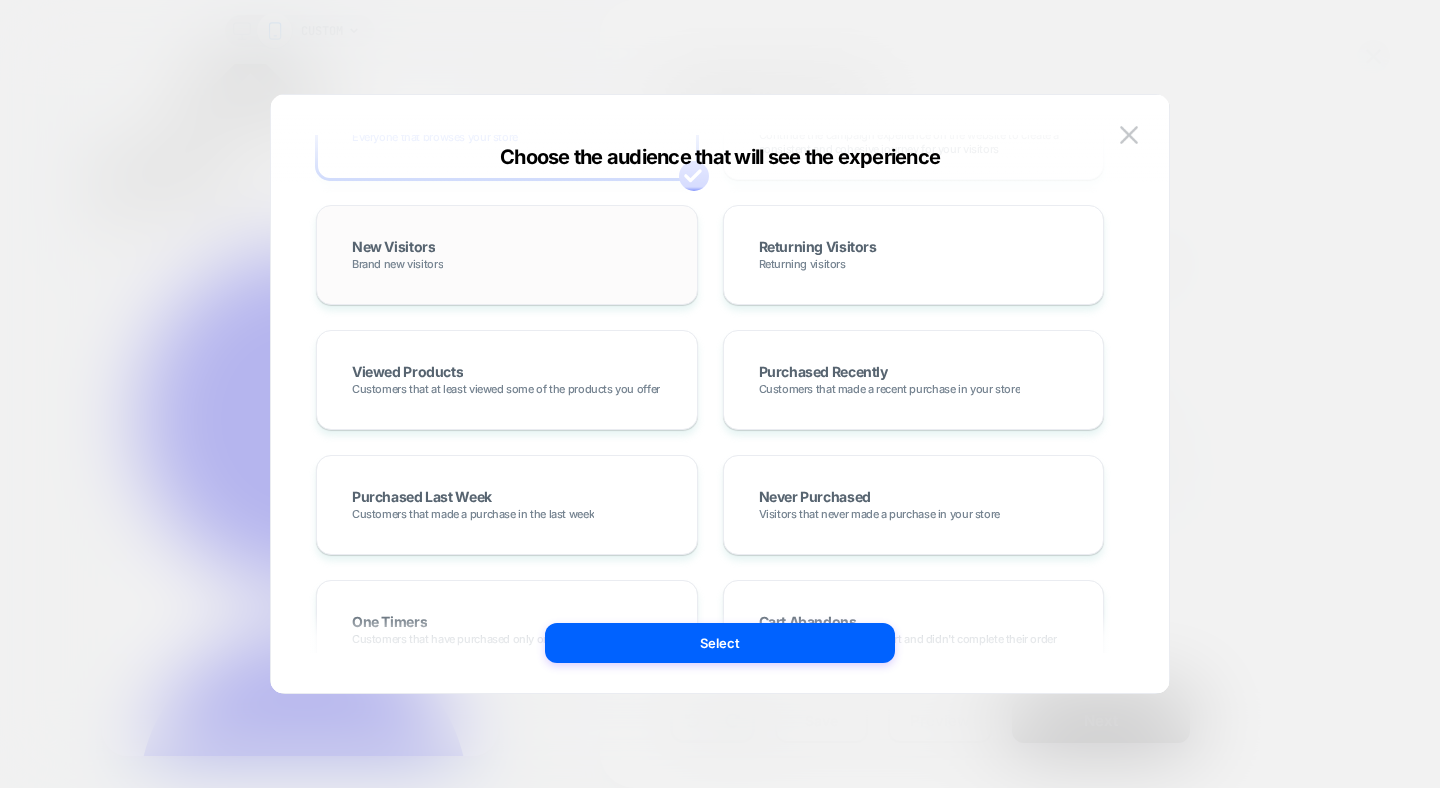 click on "New Visitors Brand new visitors" at bounding box center (507, 255) 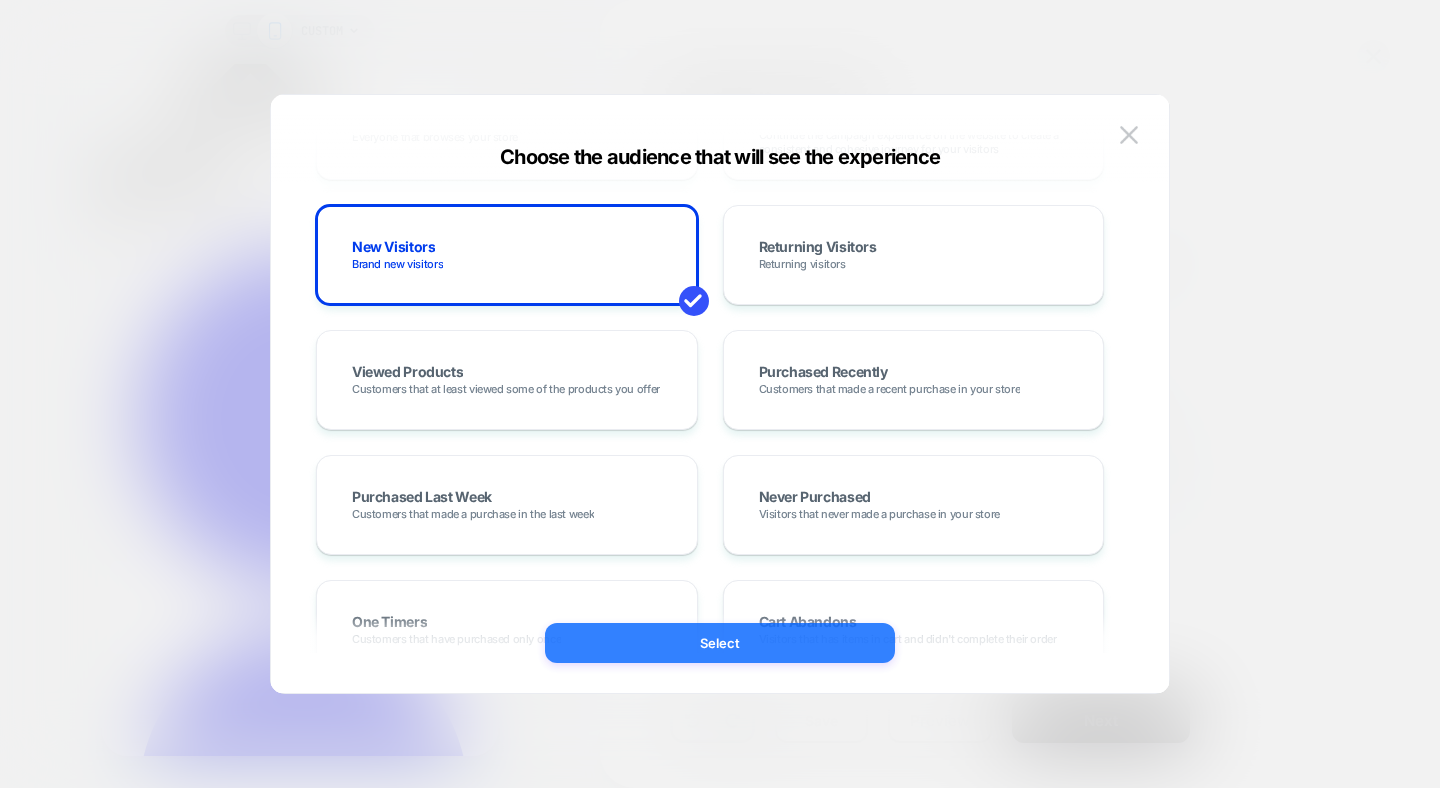 click on "Select" at bounding box center (720, 643) 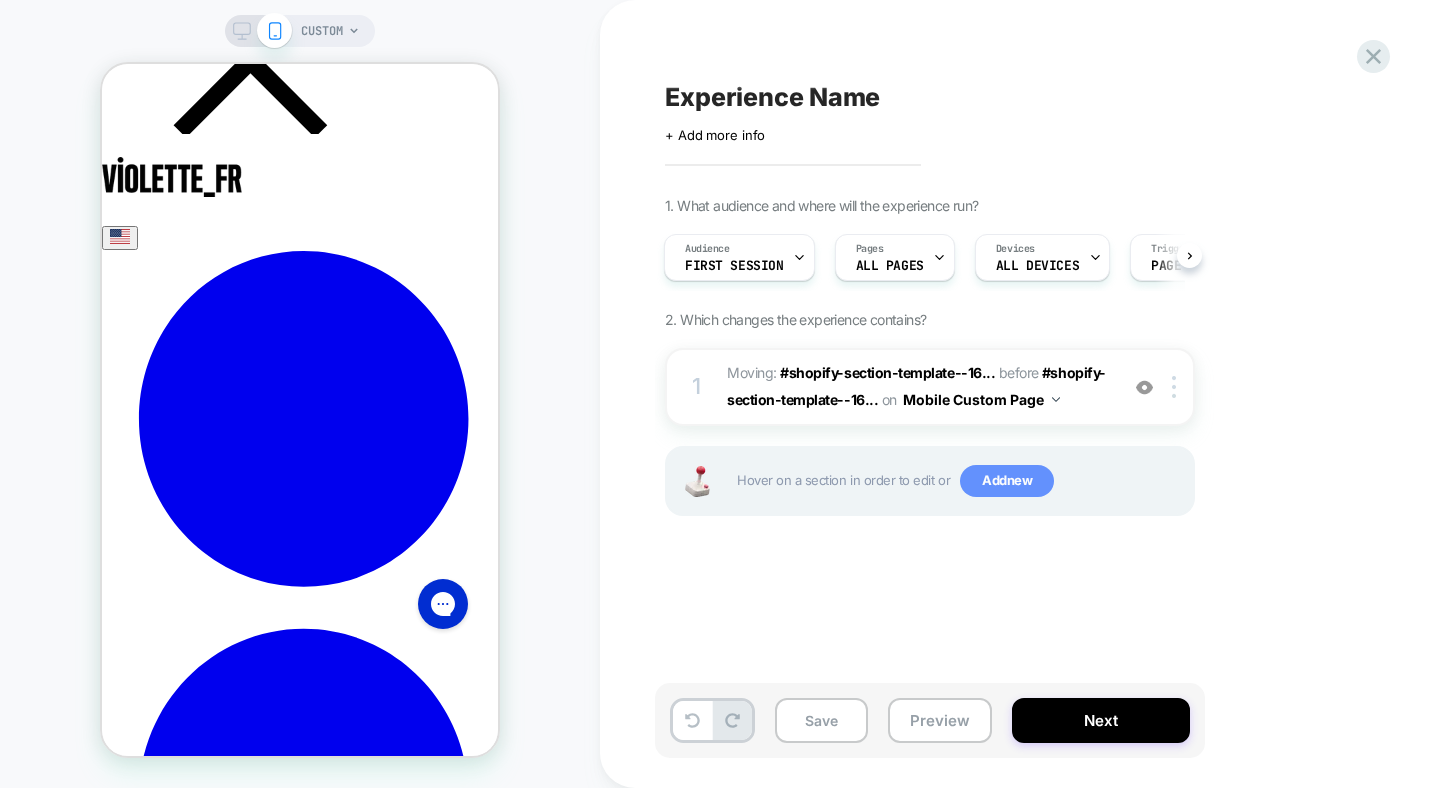 click on "Add  new" at bounding box center [1007, 481] 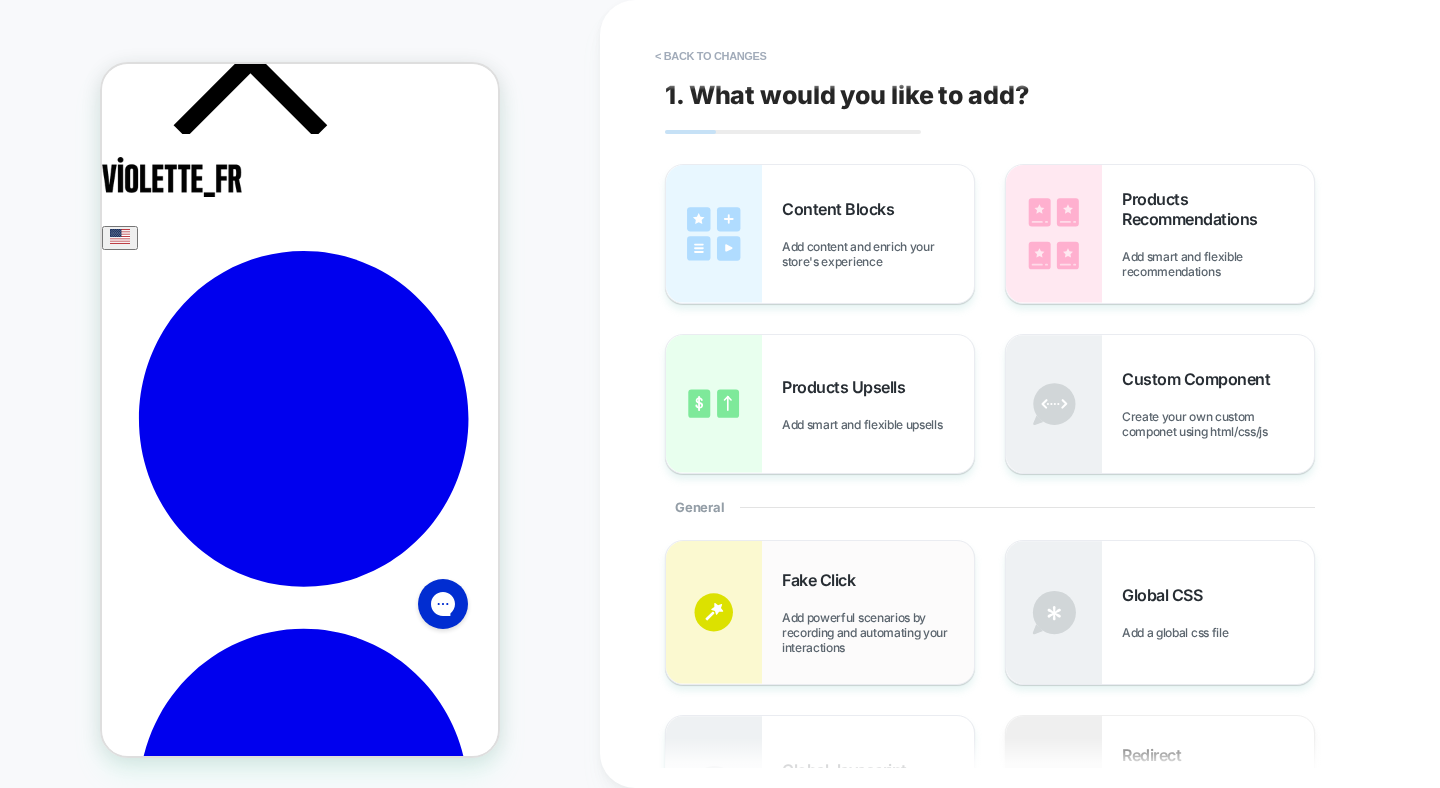 click on "Fake Click Add powerful scenarios  by recording and automating your interactions" at bounding box center [820, 612] 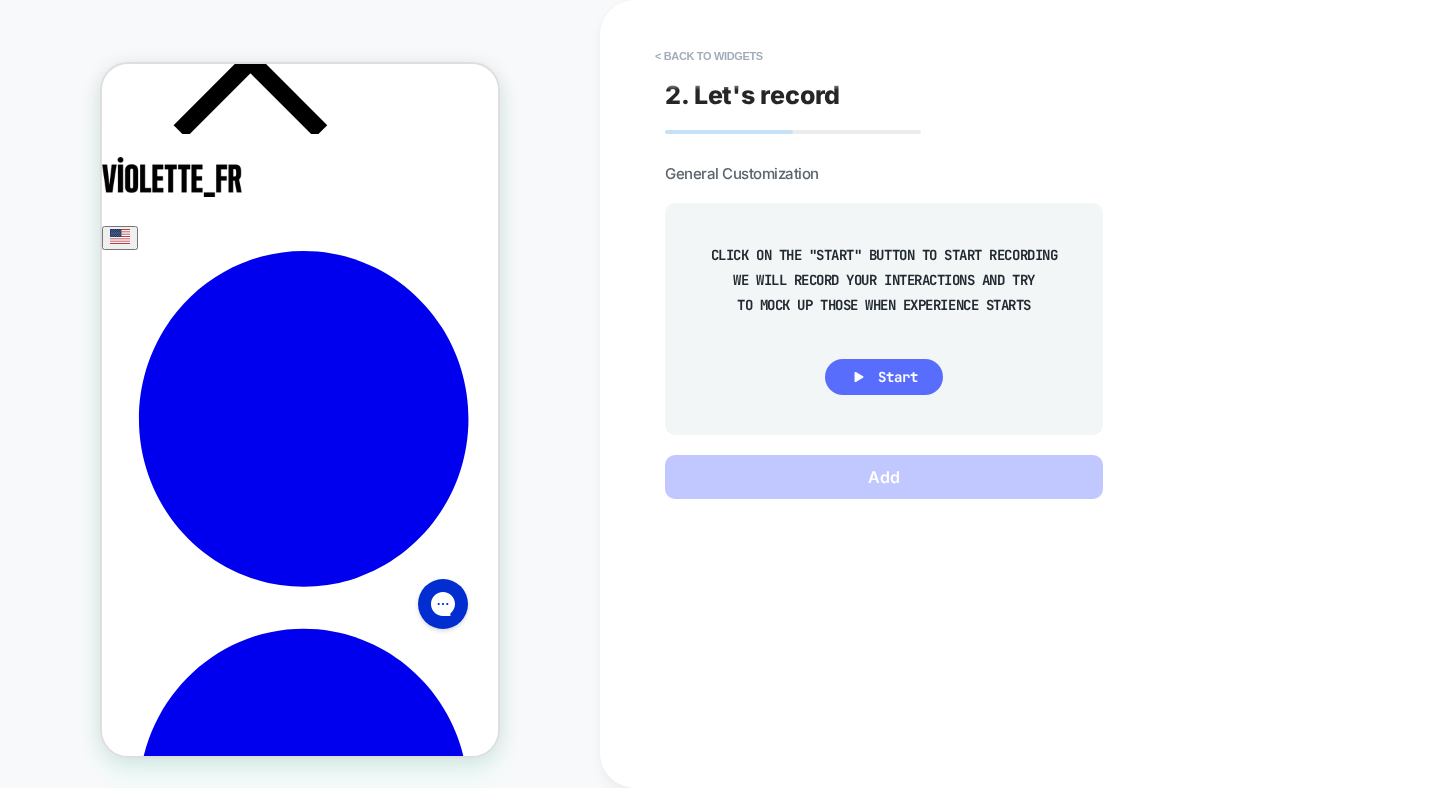 click on "Start" at bounding box center (884, 377) 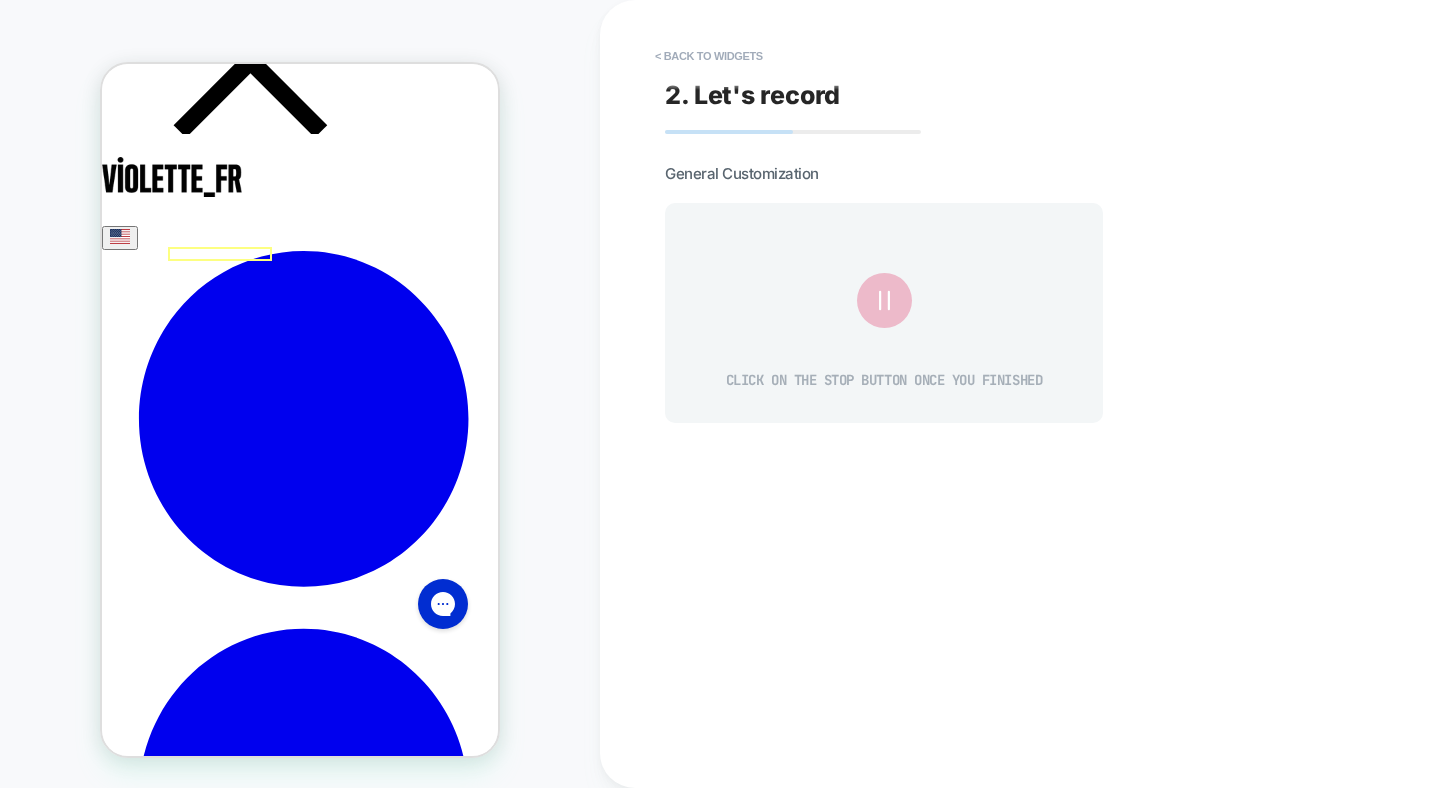 click on "Best Sellers" at bounding box center (188, 13743) 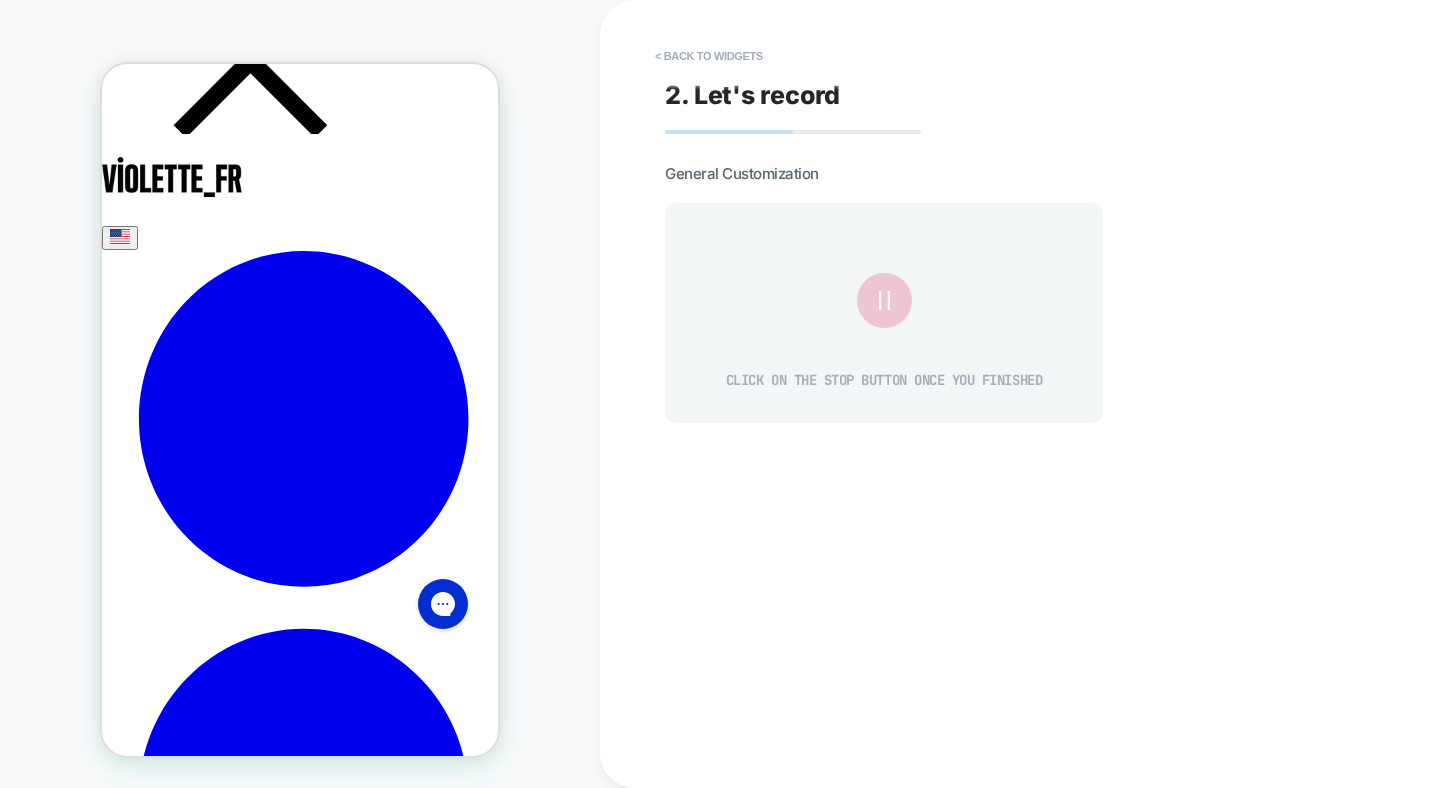 click 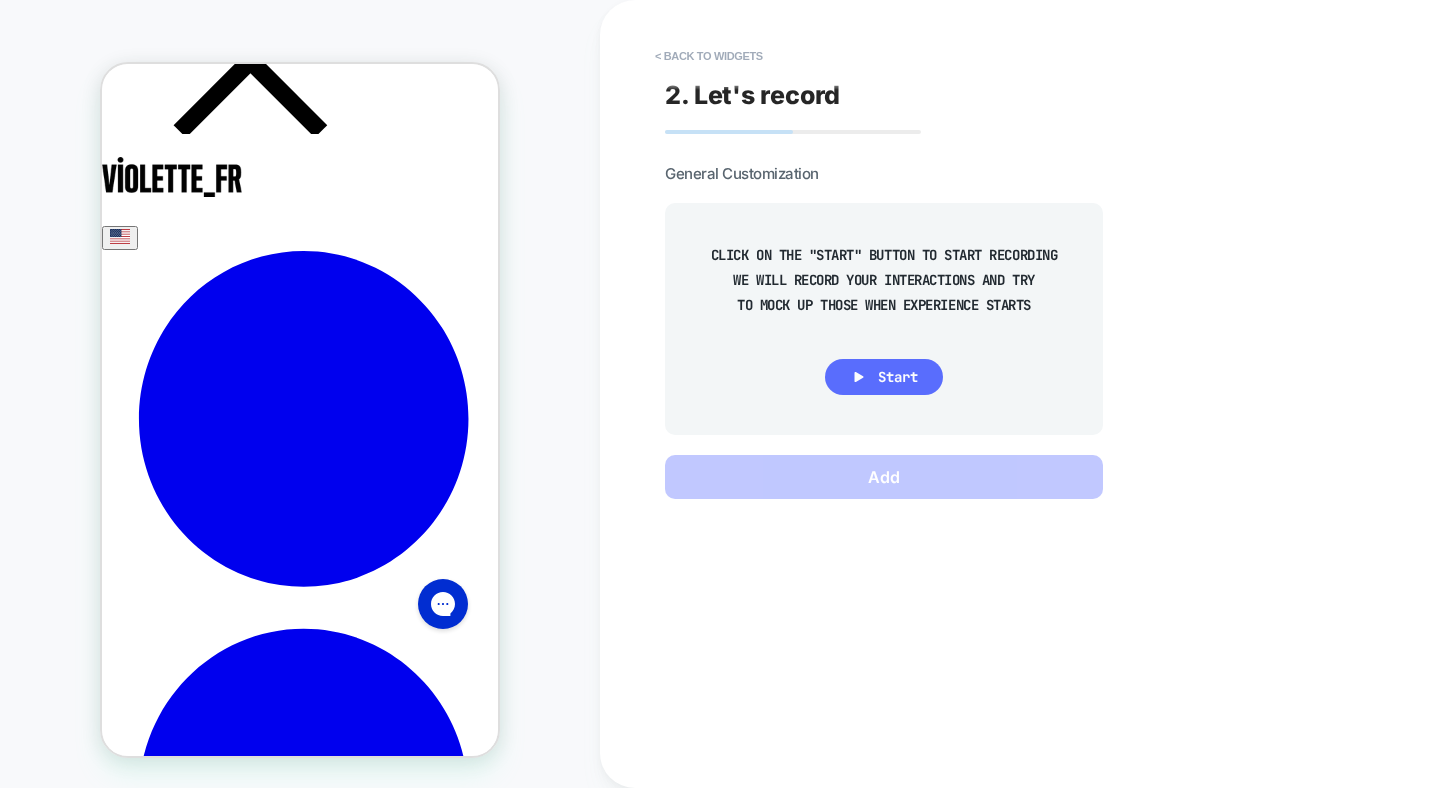 click on "Start" at bounding box center [884, 377] 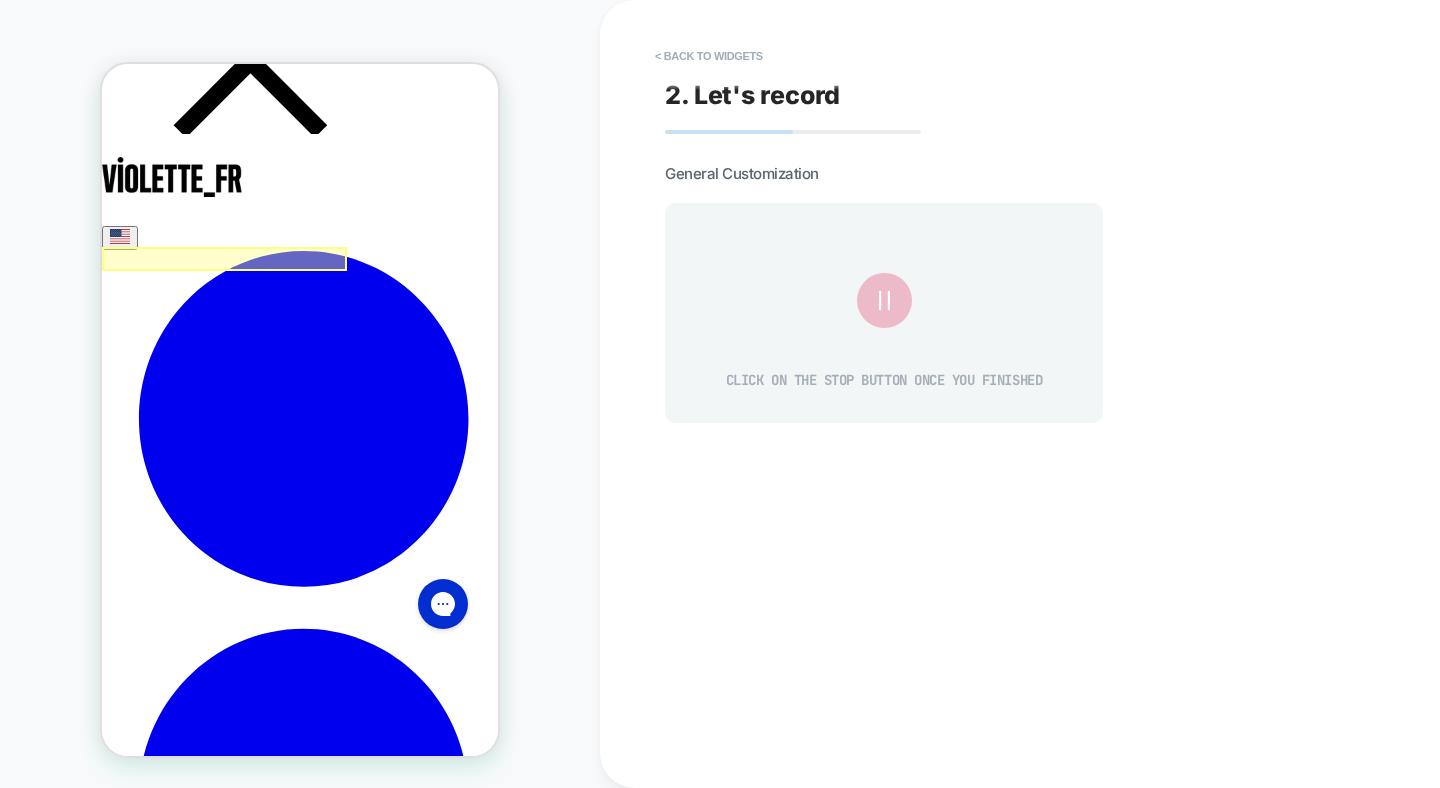click at bounding box center [224, 259] 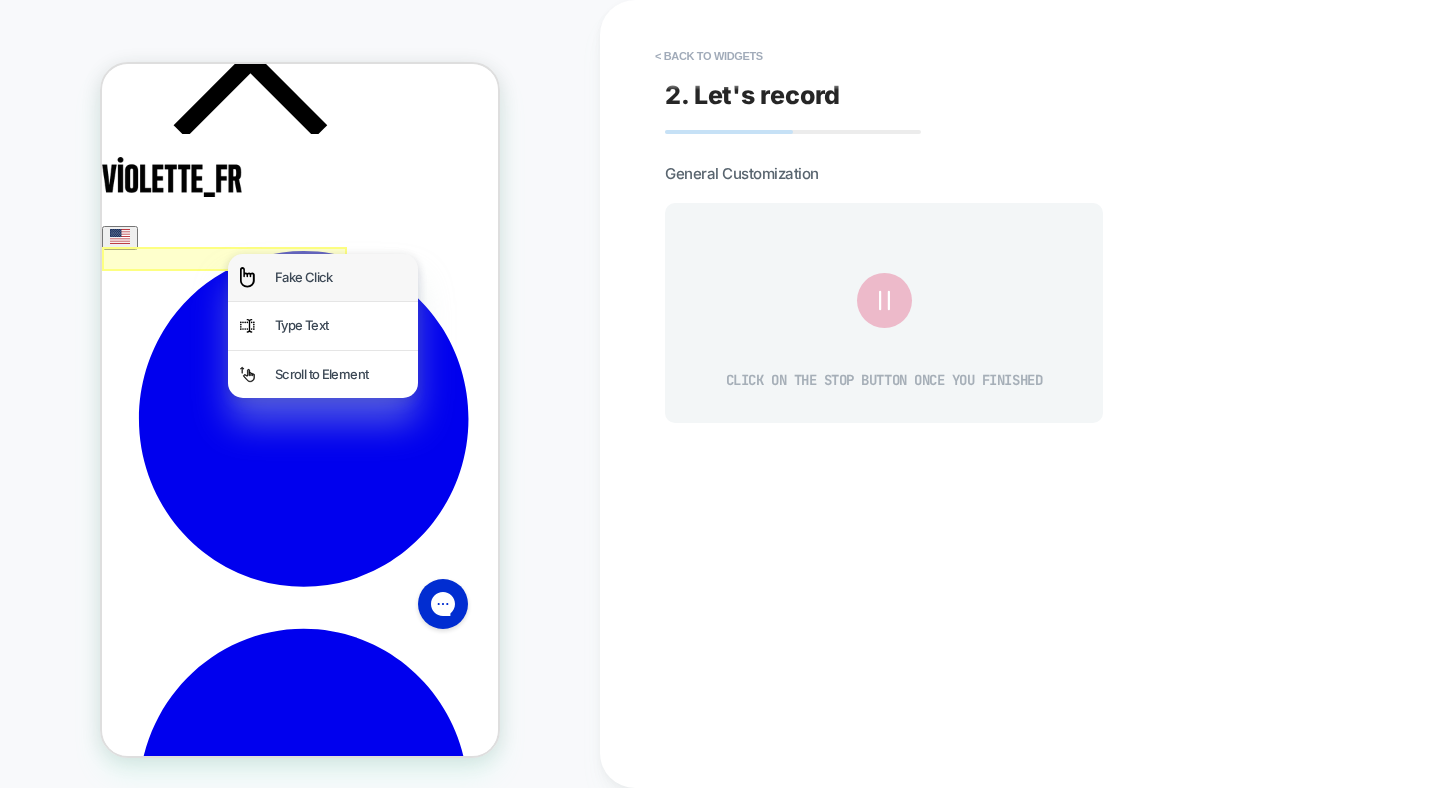 click on "Fake Click" at bounding box center [323, 277] 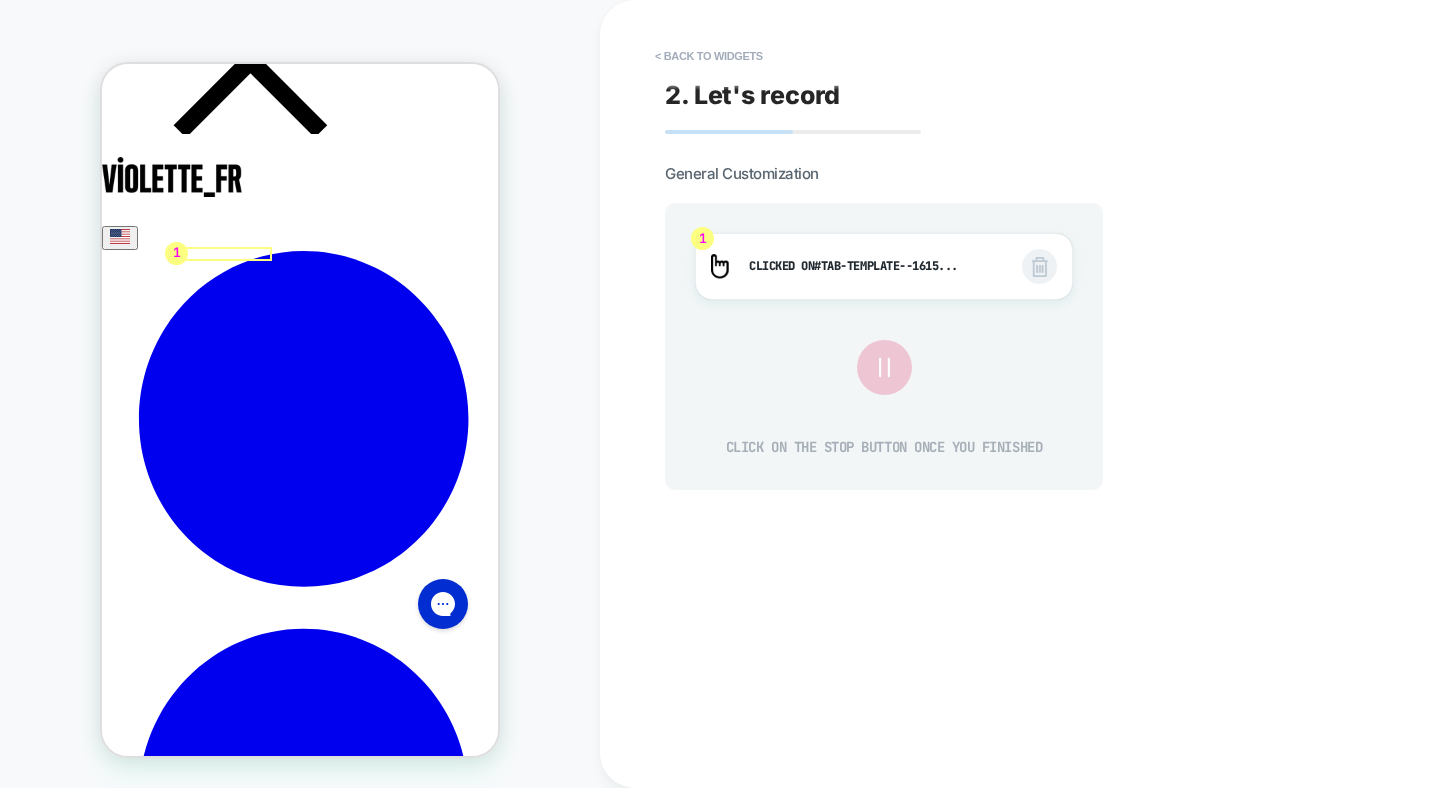 click 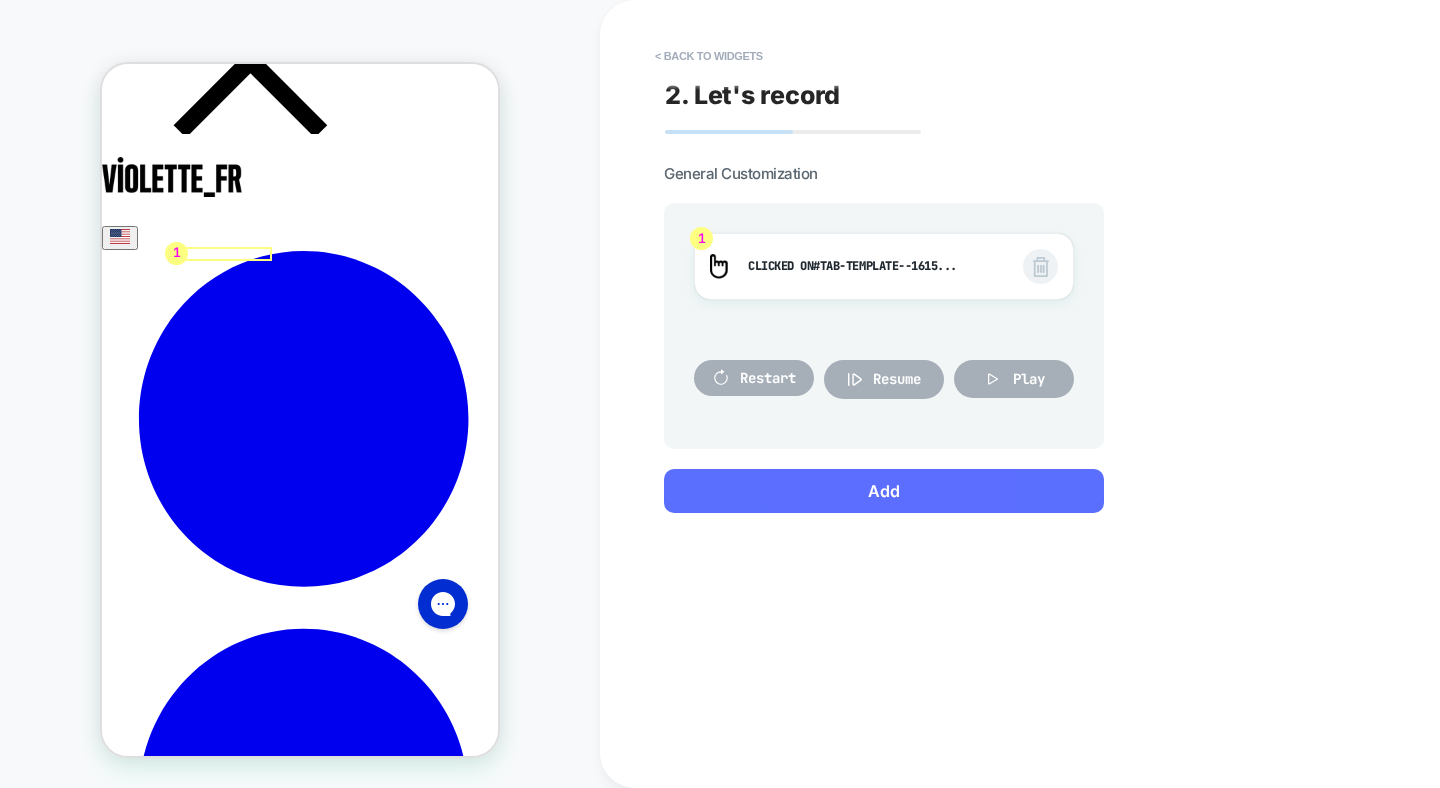 click on "Add" at bounding box center [884, 491] 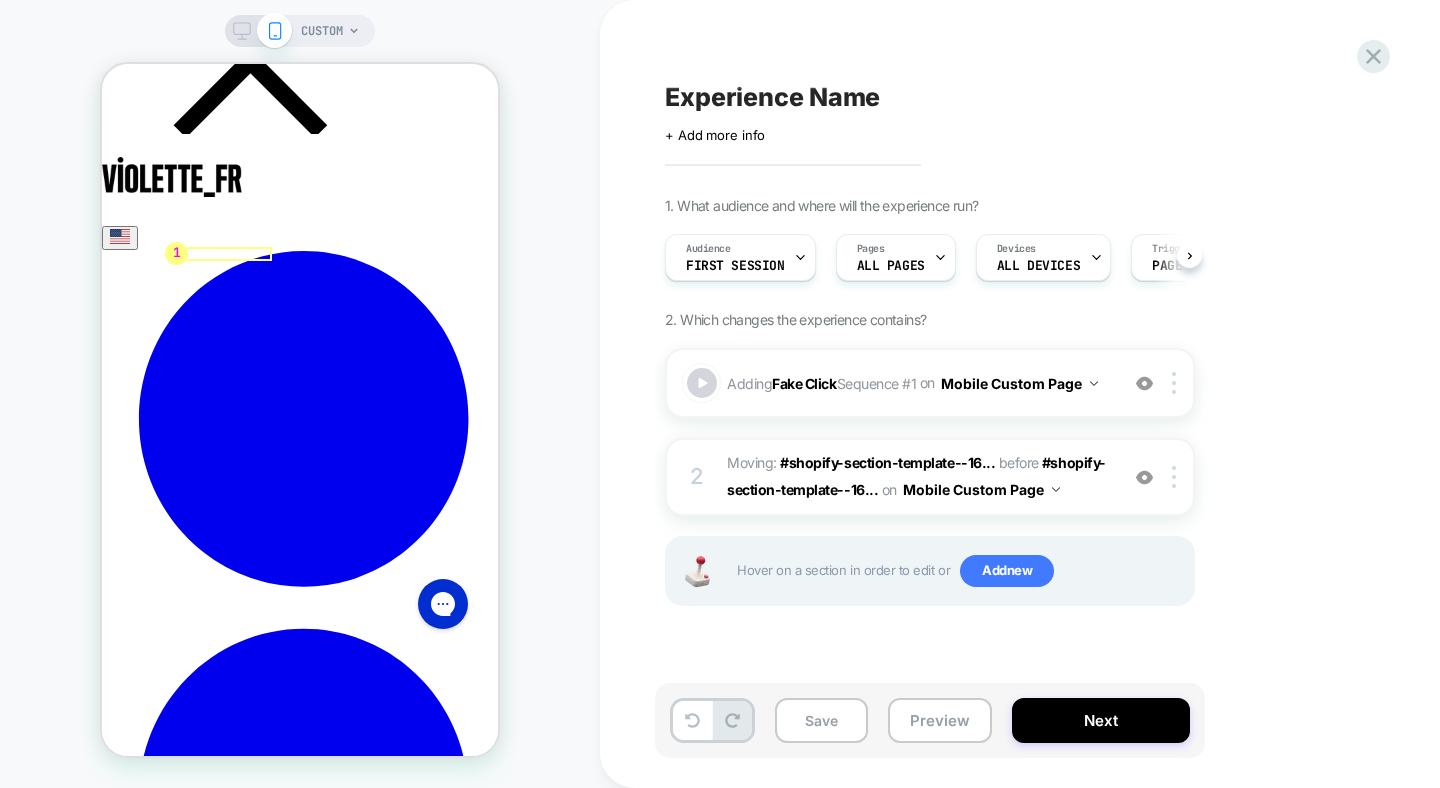 scroll, scrollTop: 0, scrollLeft: 1, axis: horizontal 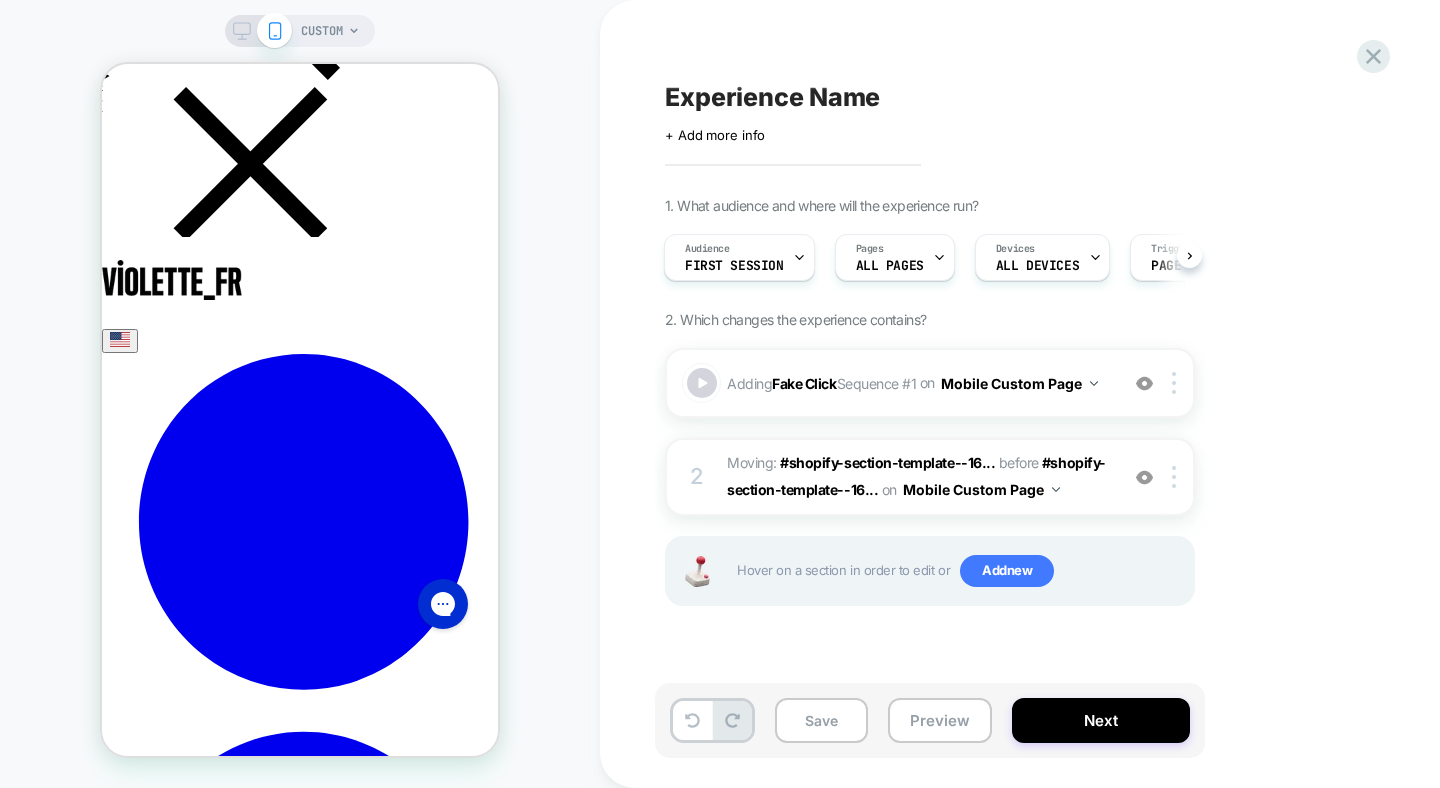 click on "Experience Name" at bounding box center [772, 97] 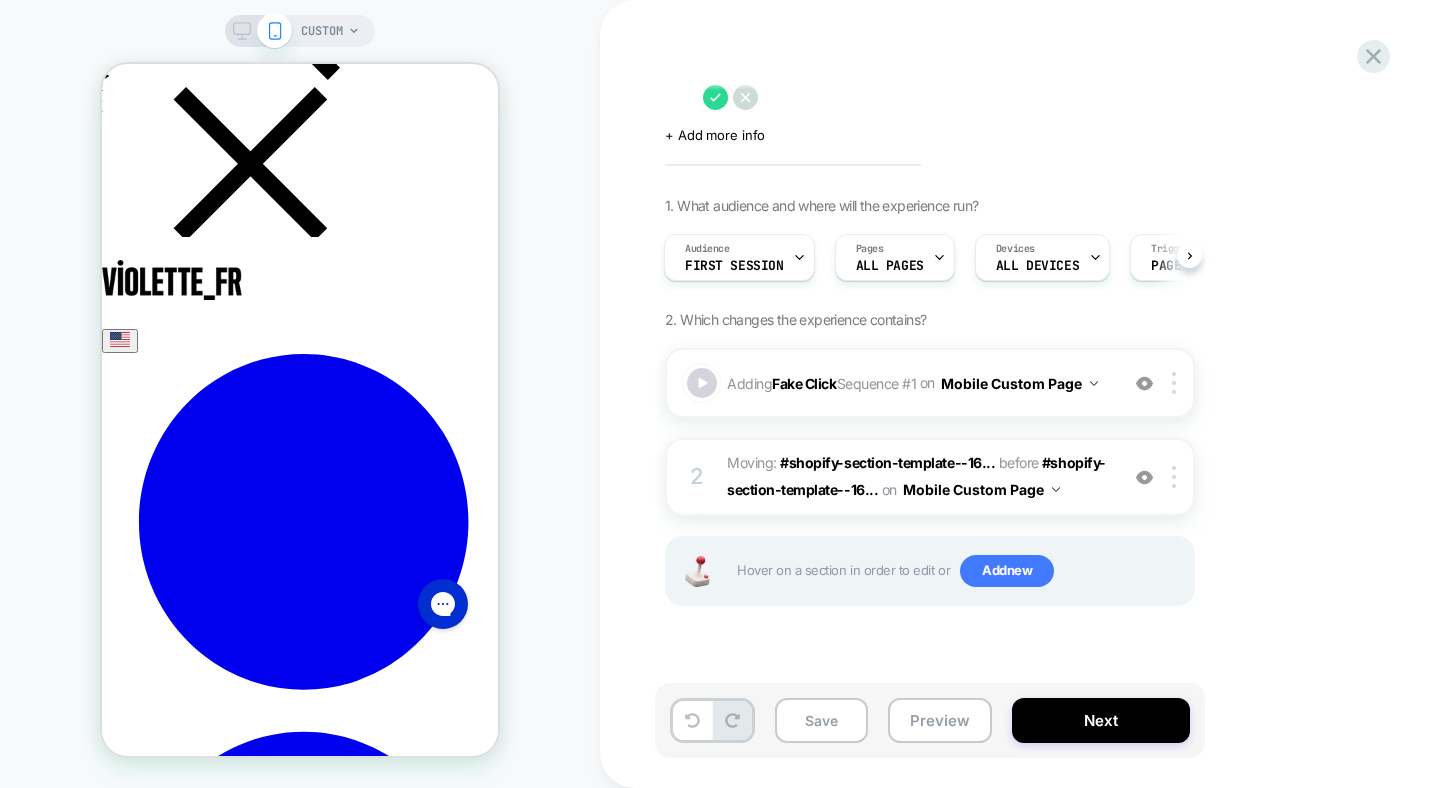 type on "*" 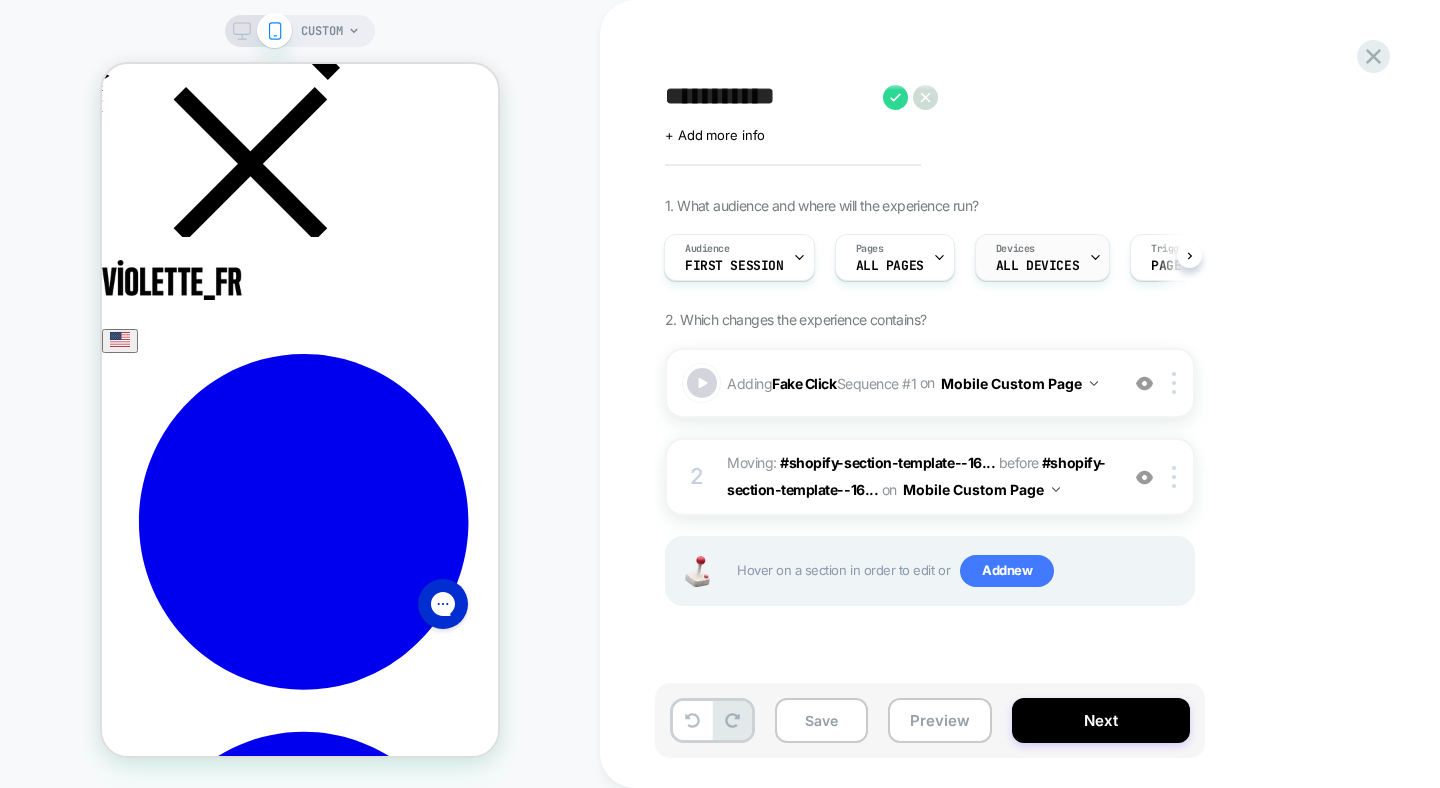 click on "ALL DEVICES" at bounding box center (1037, 266) 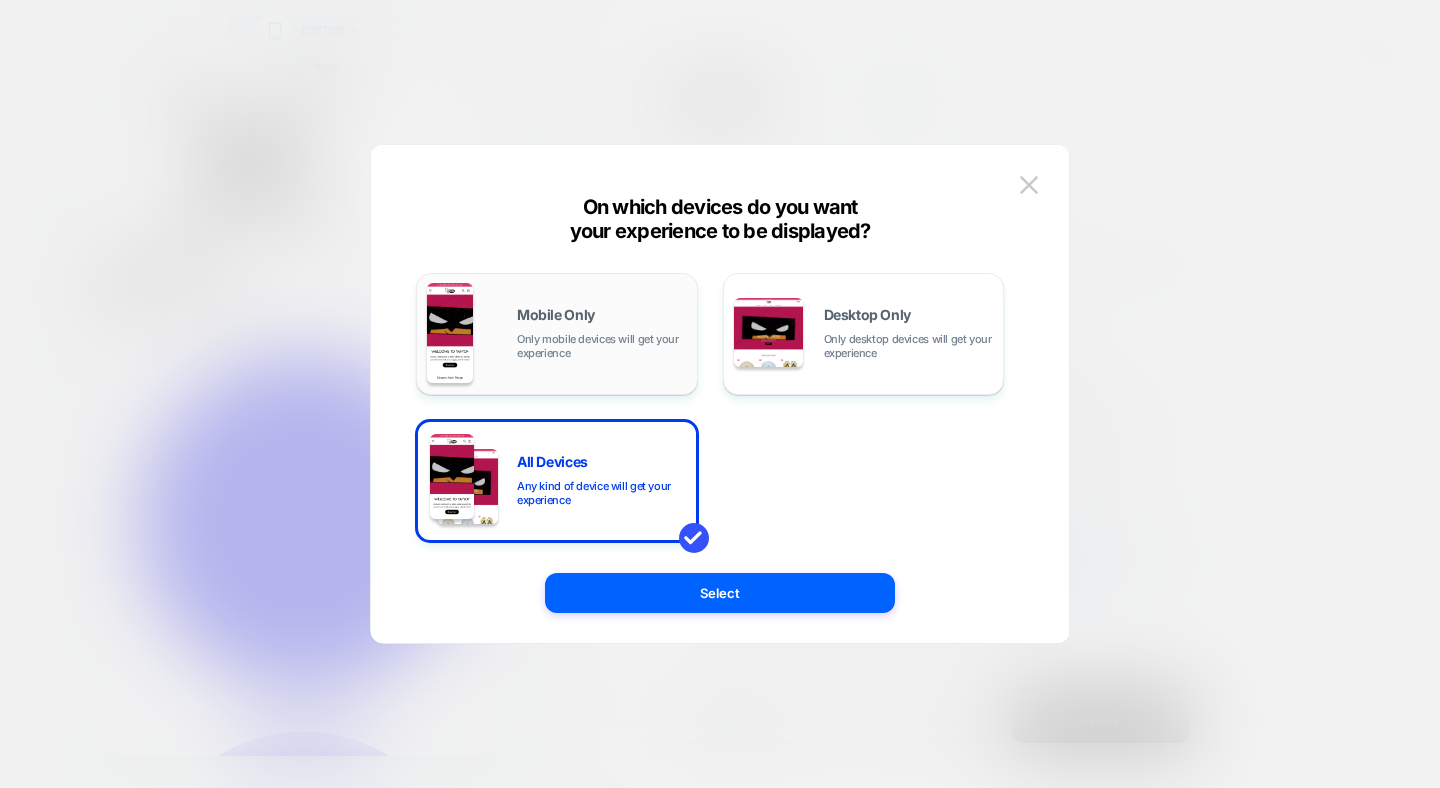 click on "Mobile Only Only mobile devices will get your experience" at bounding box center (602, 334) 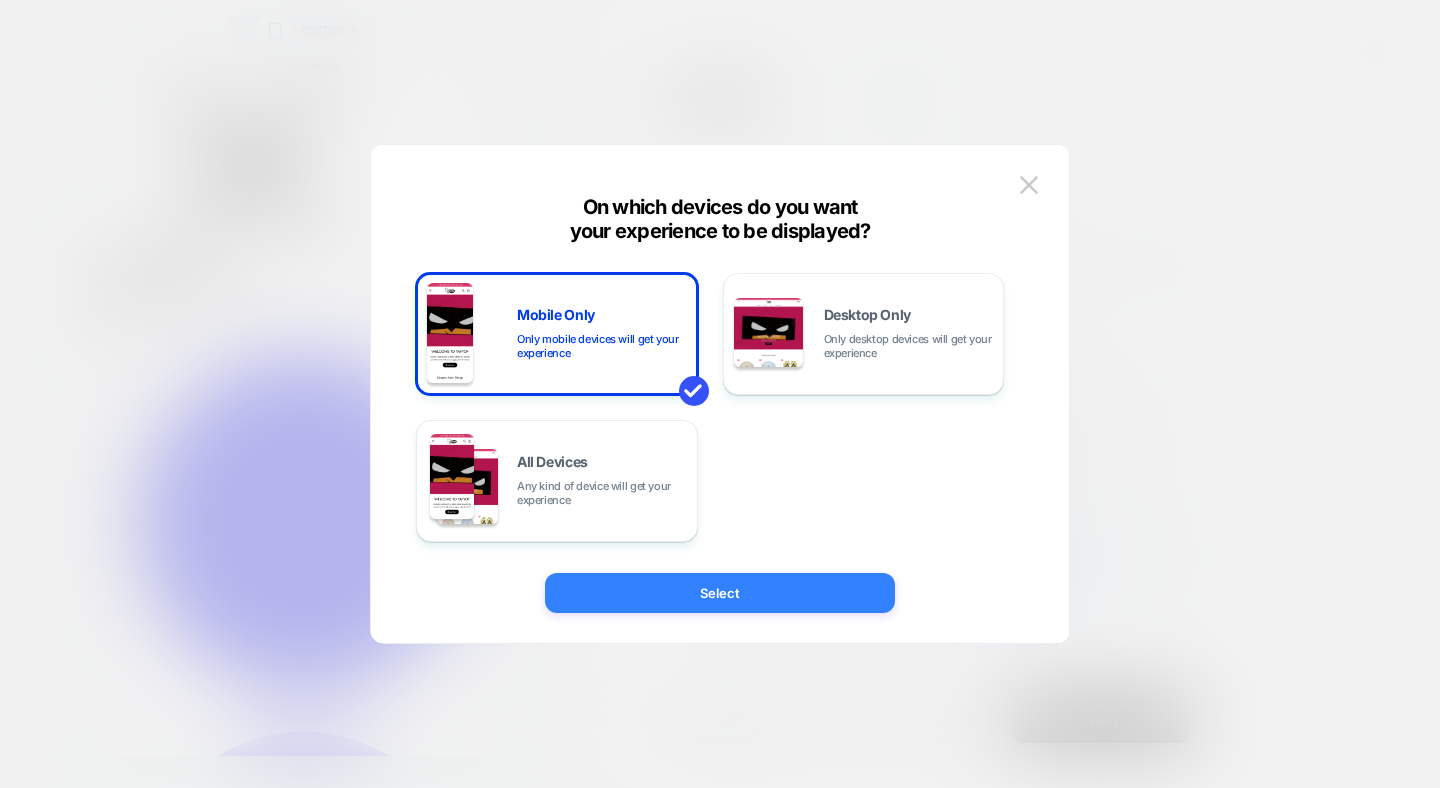 click on "Select" at bounding box center (720, 593) 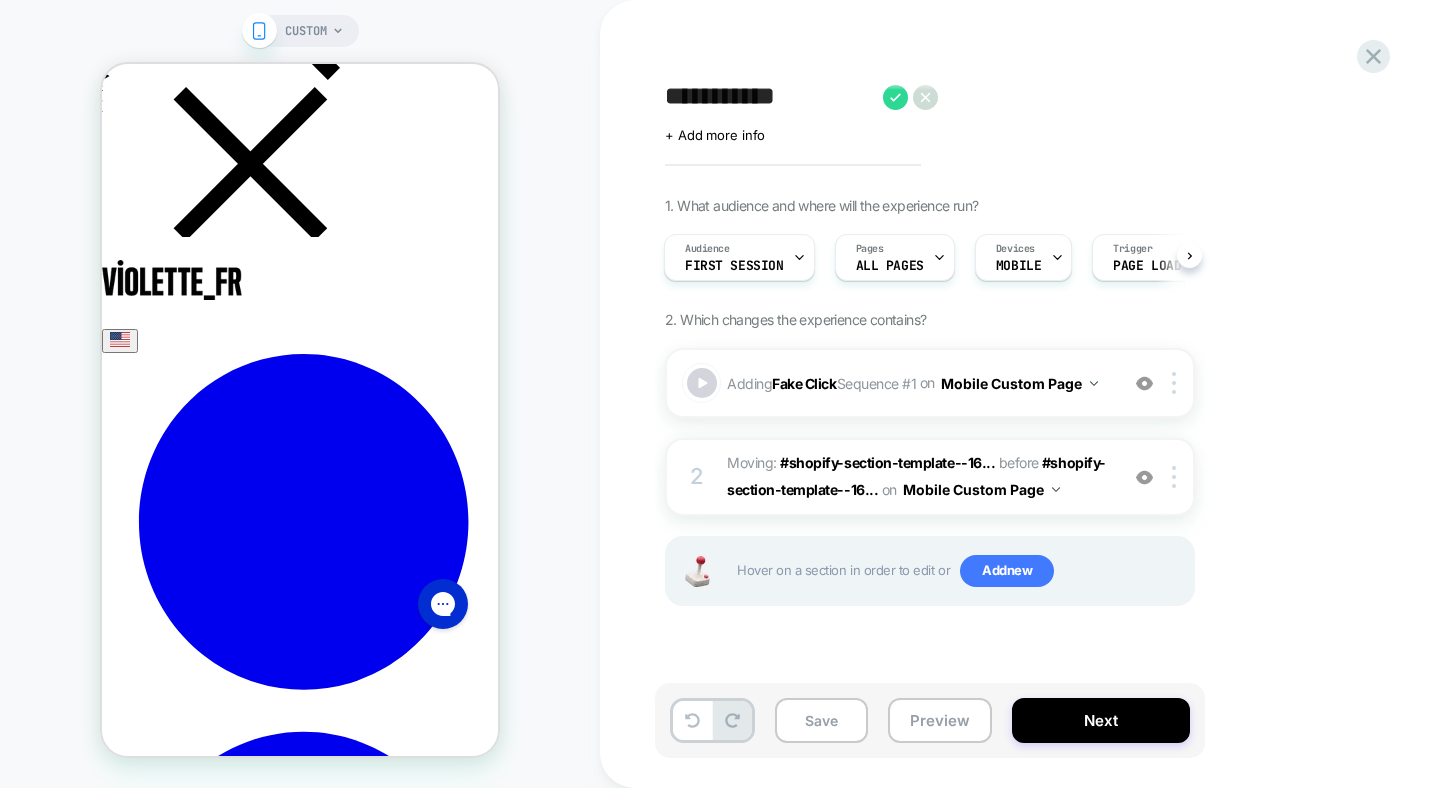 click on "**********" at bounding box center (769, 97) 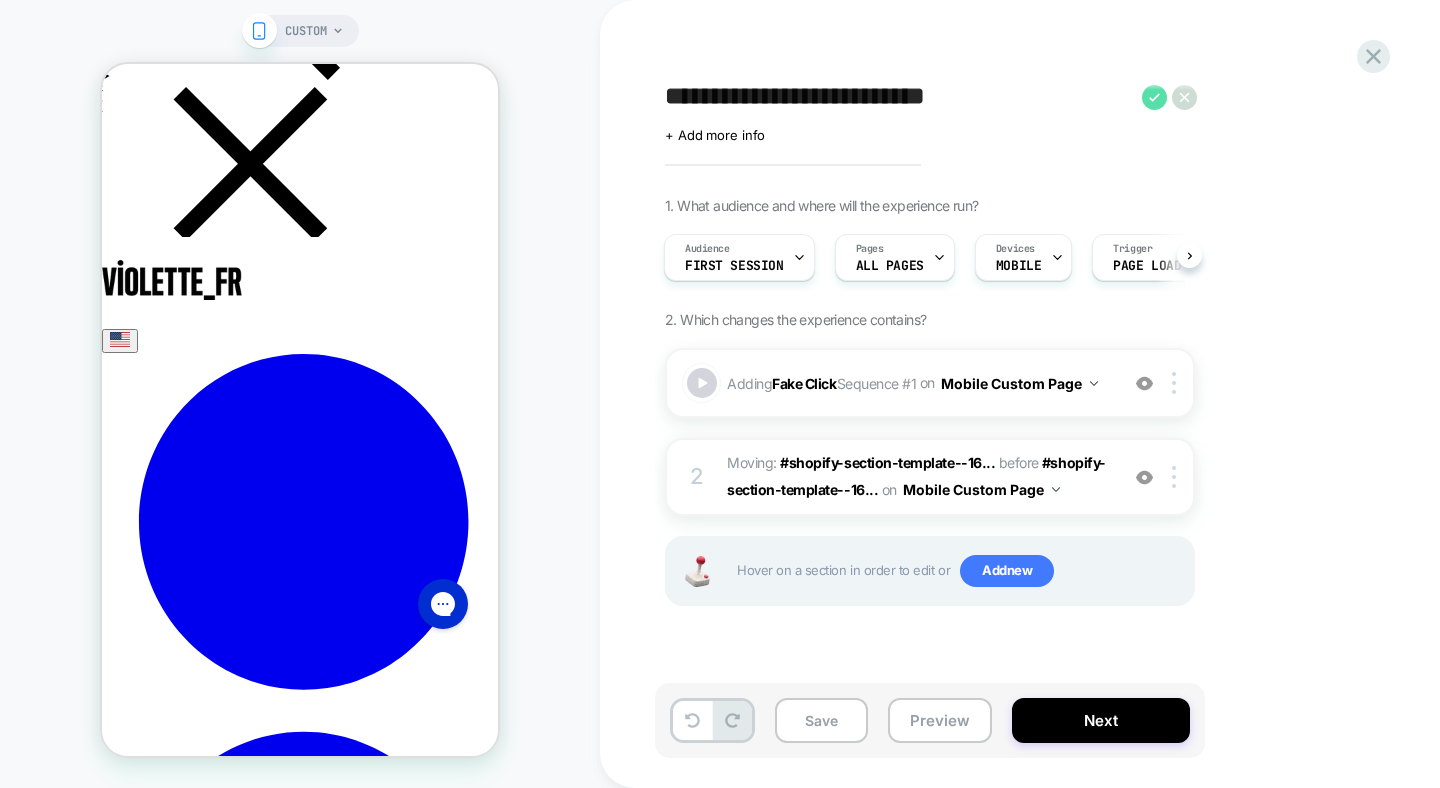 type on "**********" 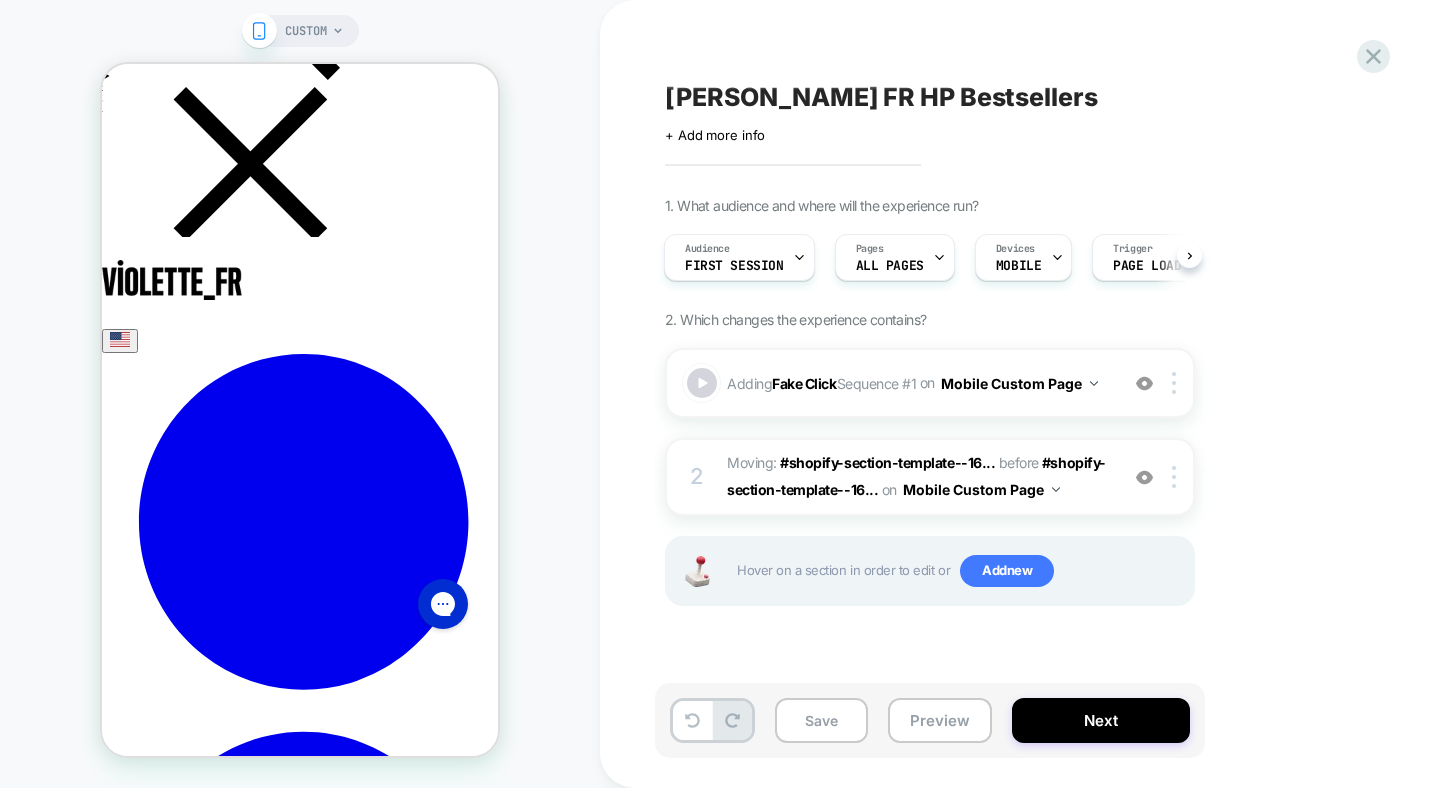 click on "CUSTOM" at bounding box center (306, 31) 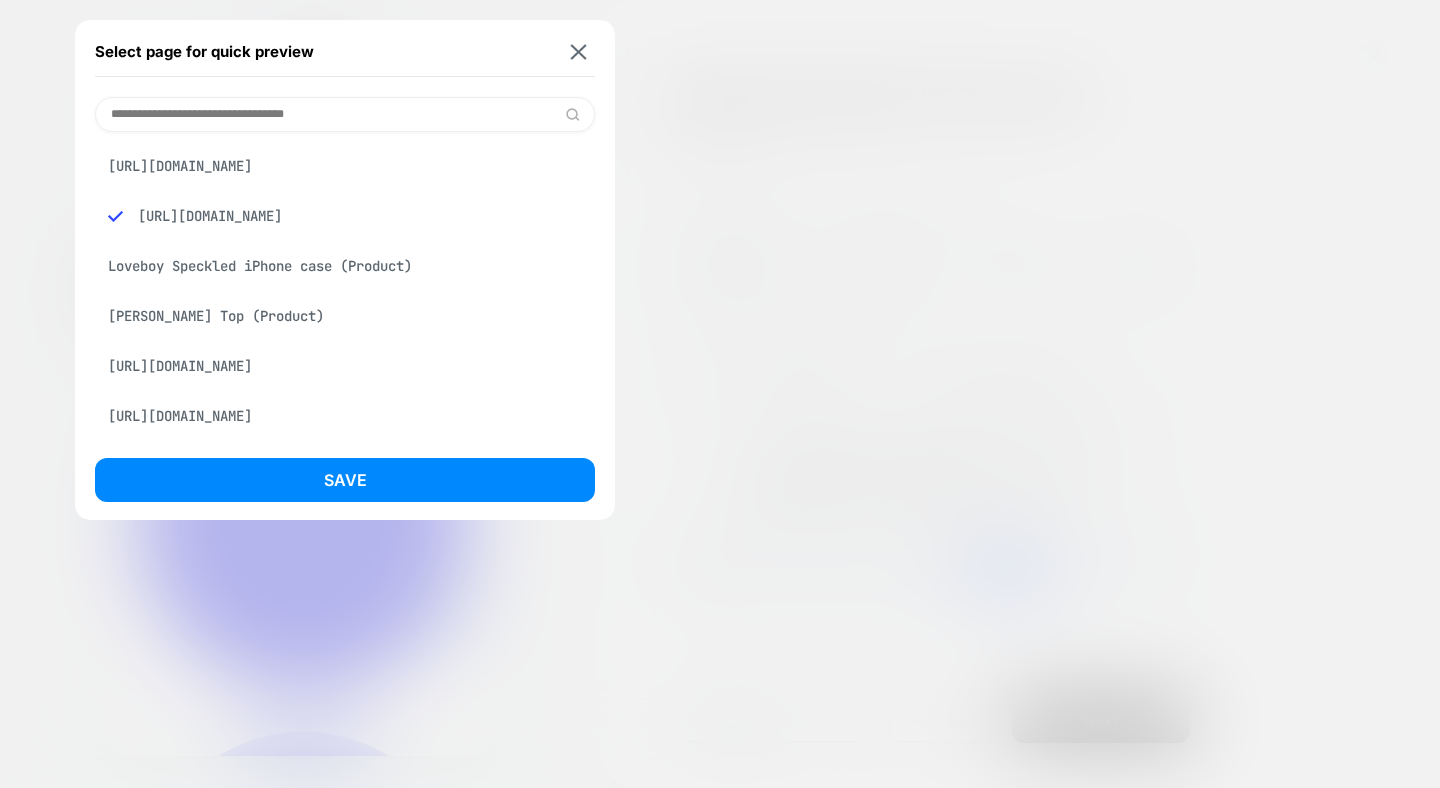 paste on "**********" 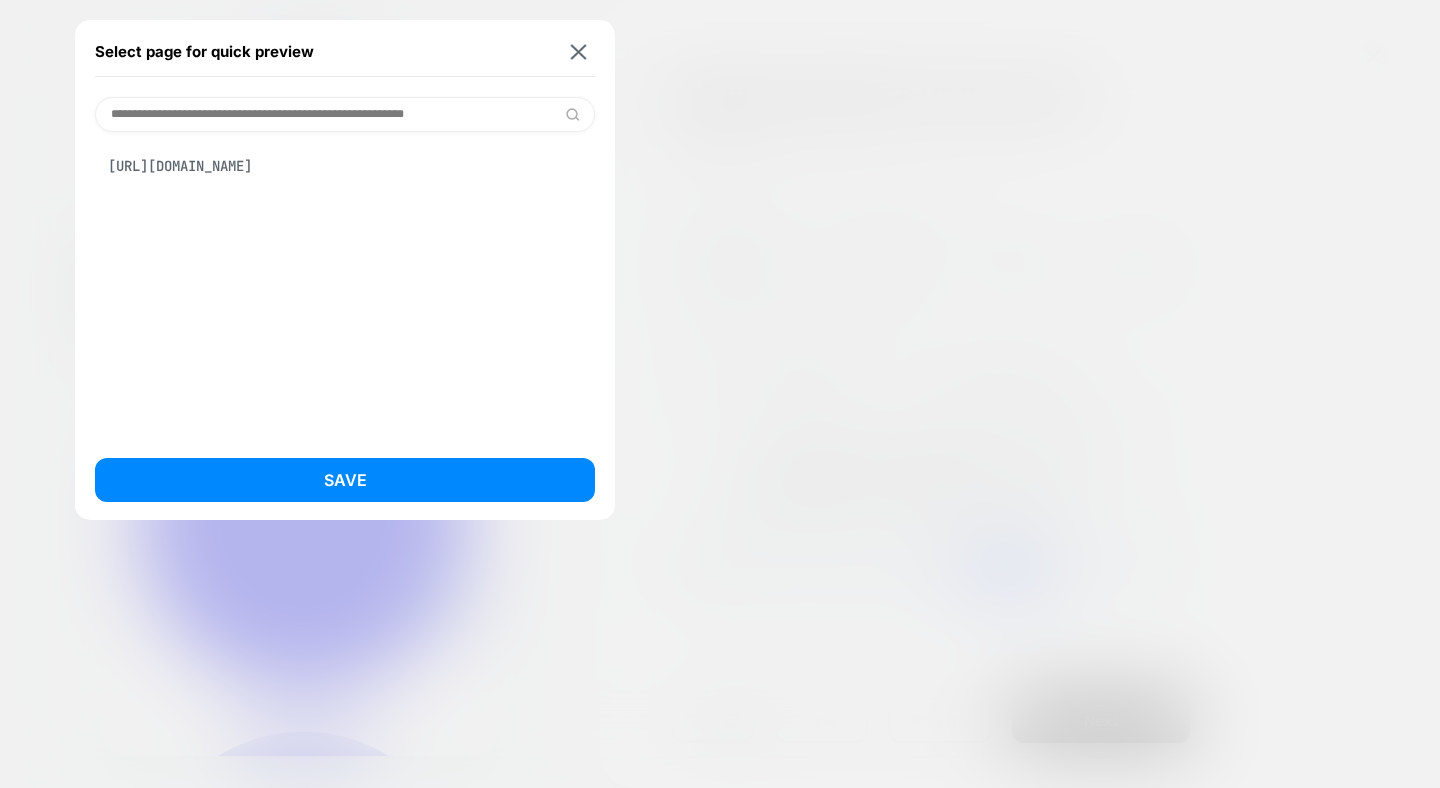 type on "**********" 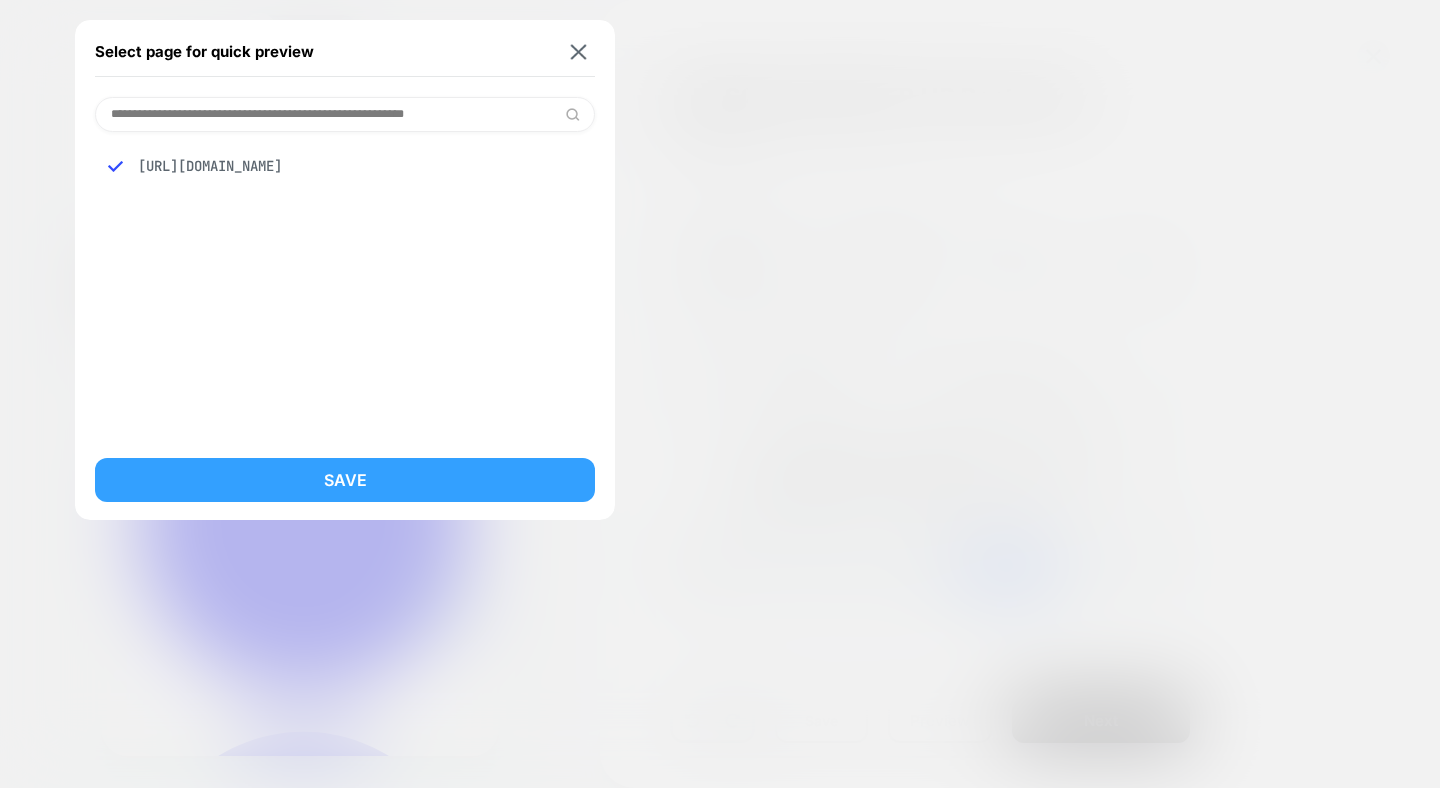 click on "Save" at bounding box center [345, 480] 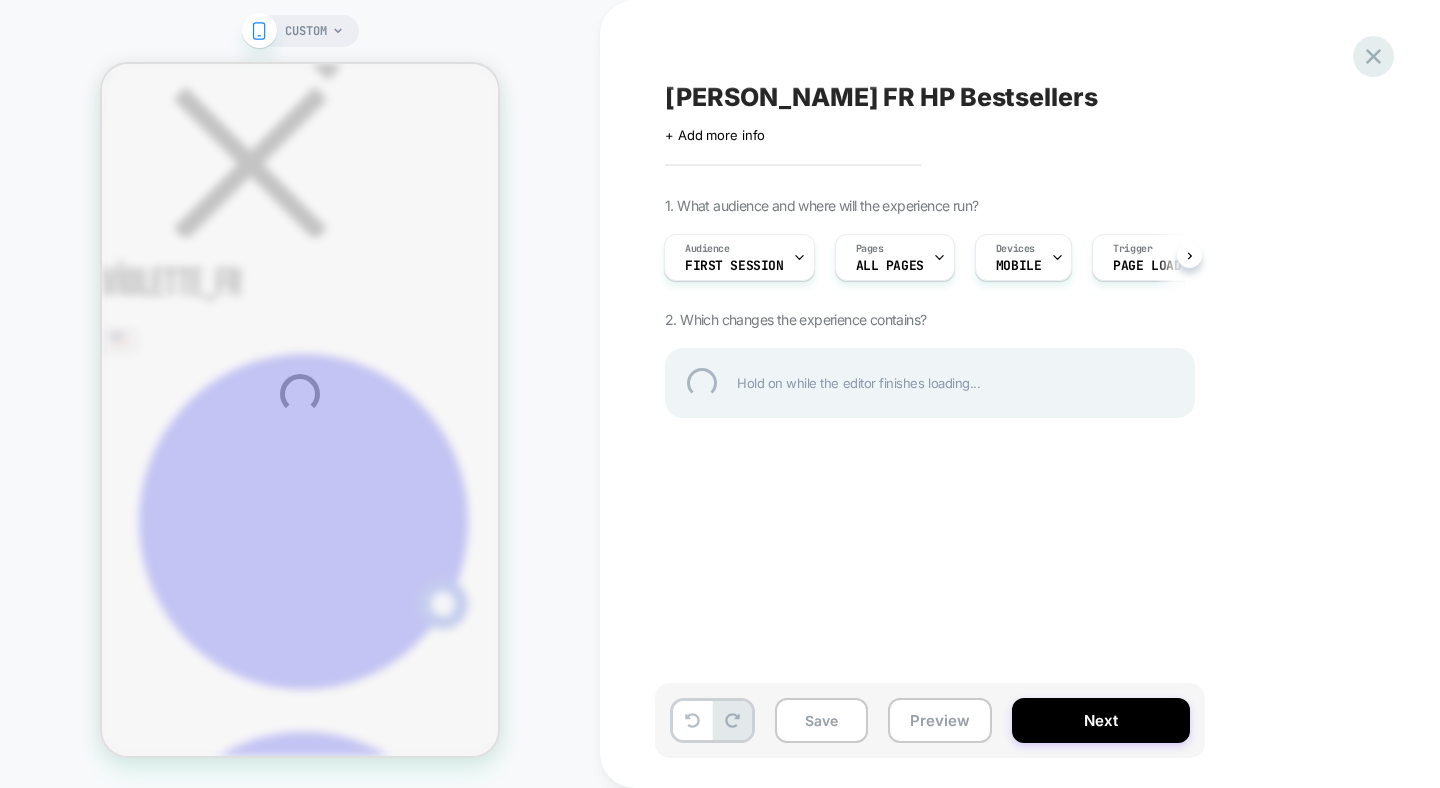 click at bounding box center [1373, 56] 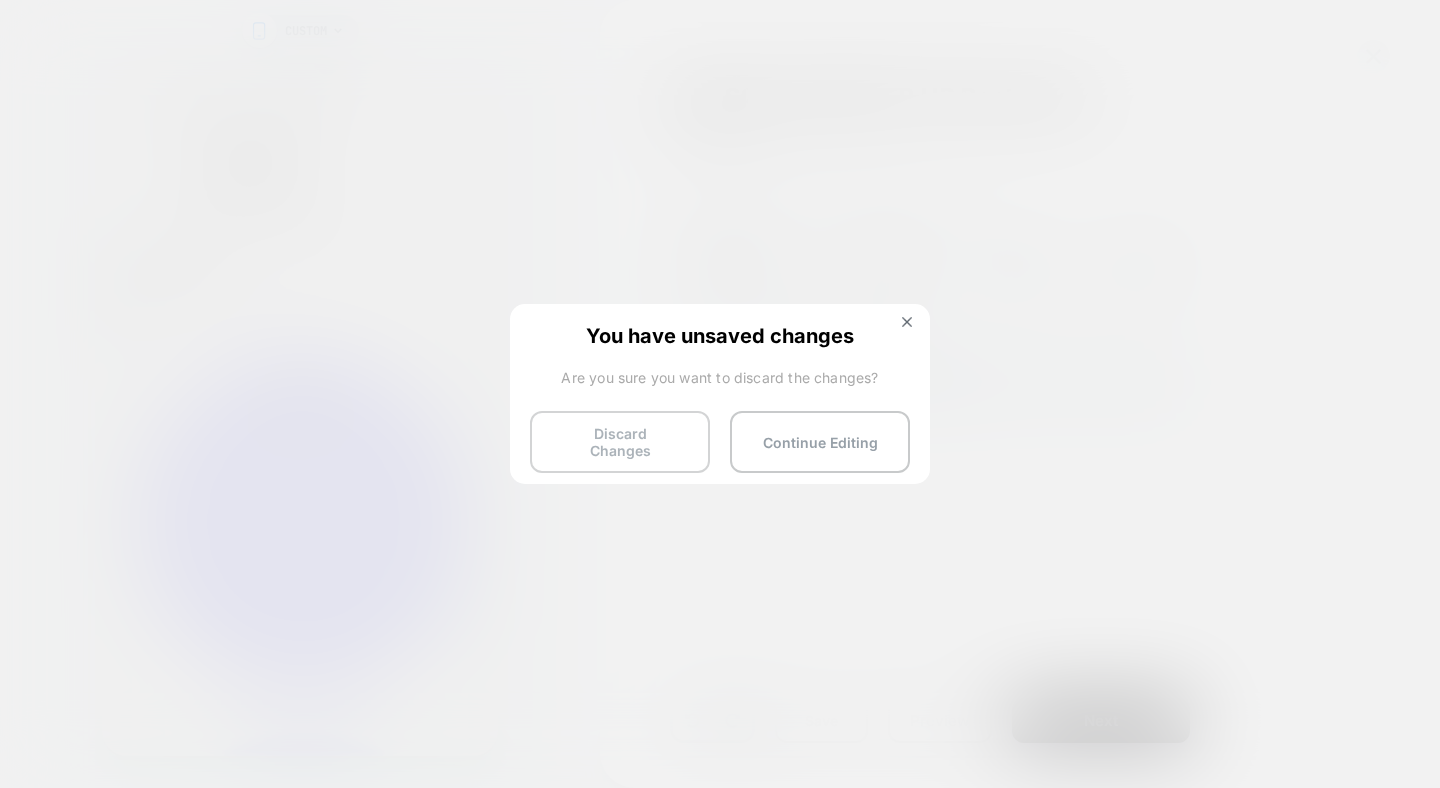 click on "Discard Changes" at bounding box center (620, 442) 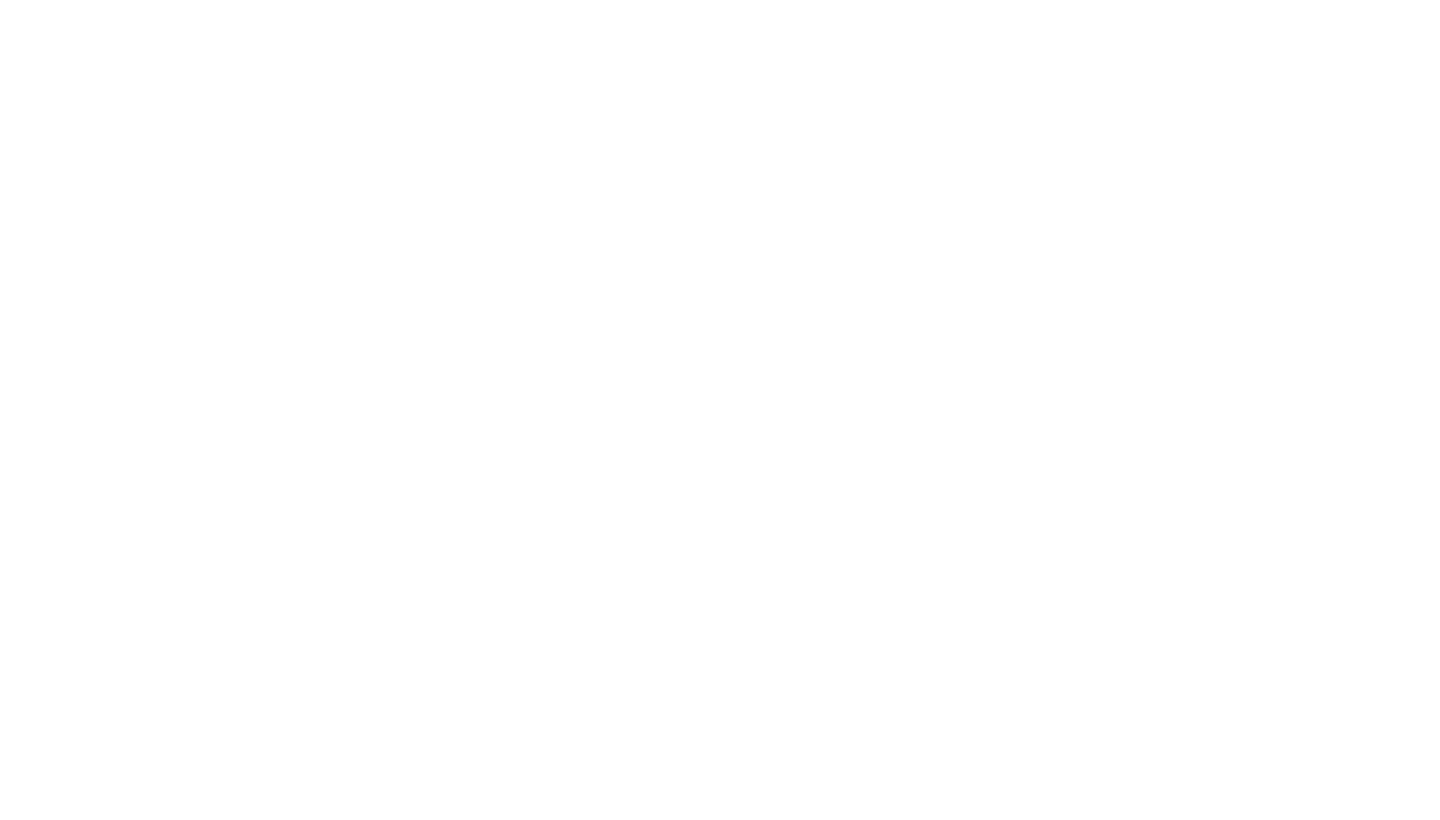 scroll, scrollTop: 0, scrollLeft: 0, axis: both 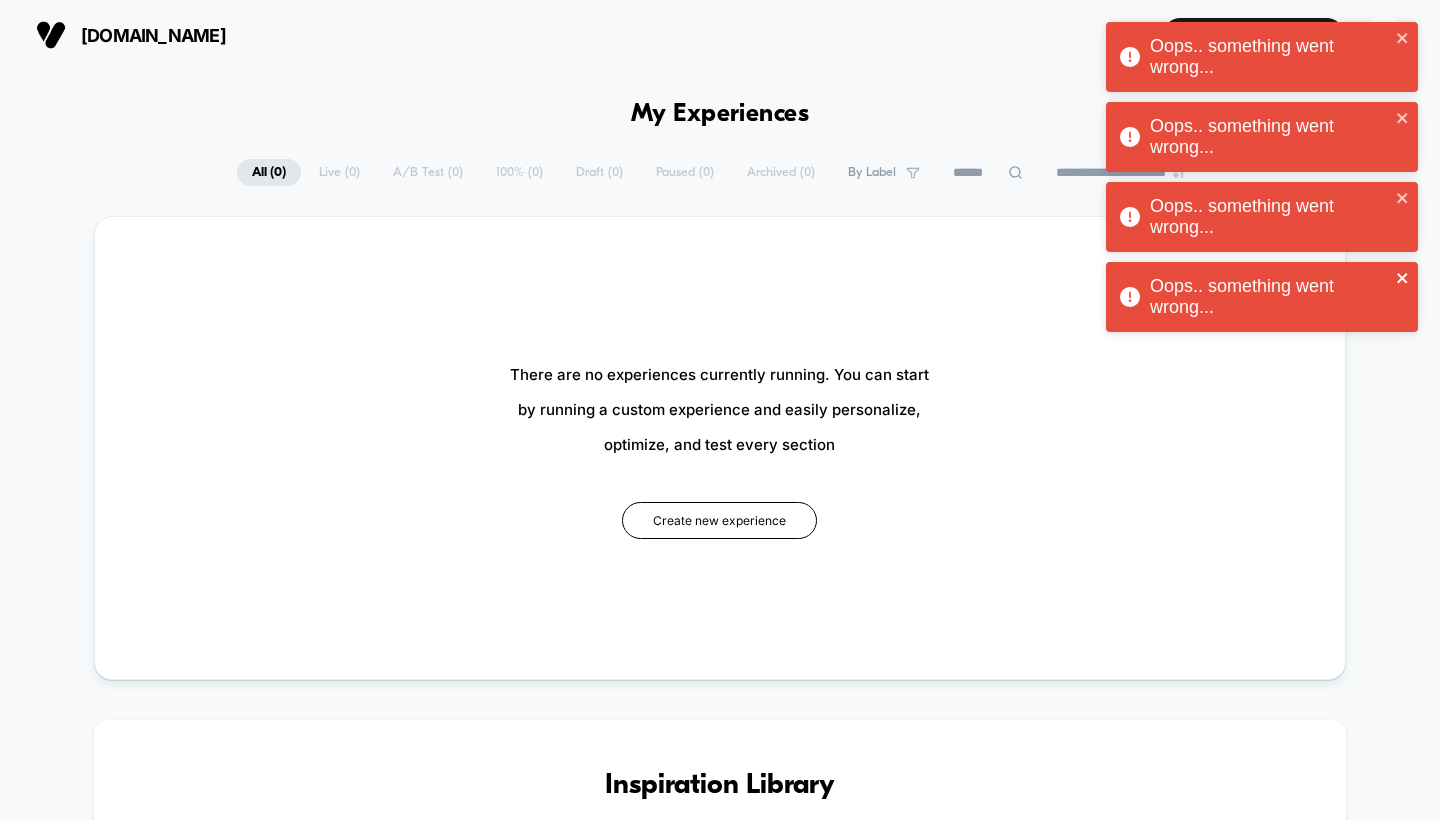 click 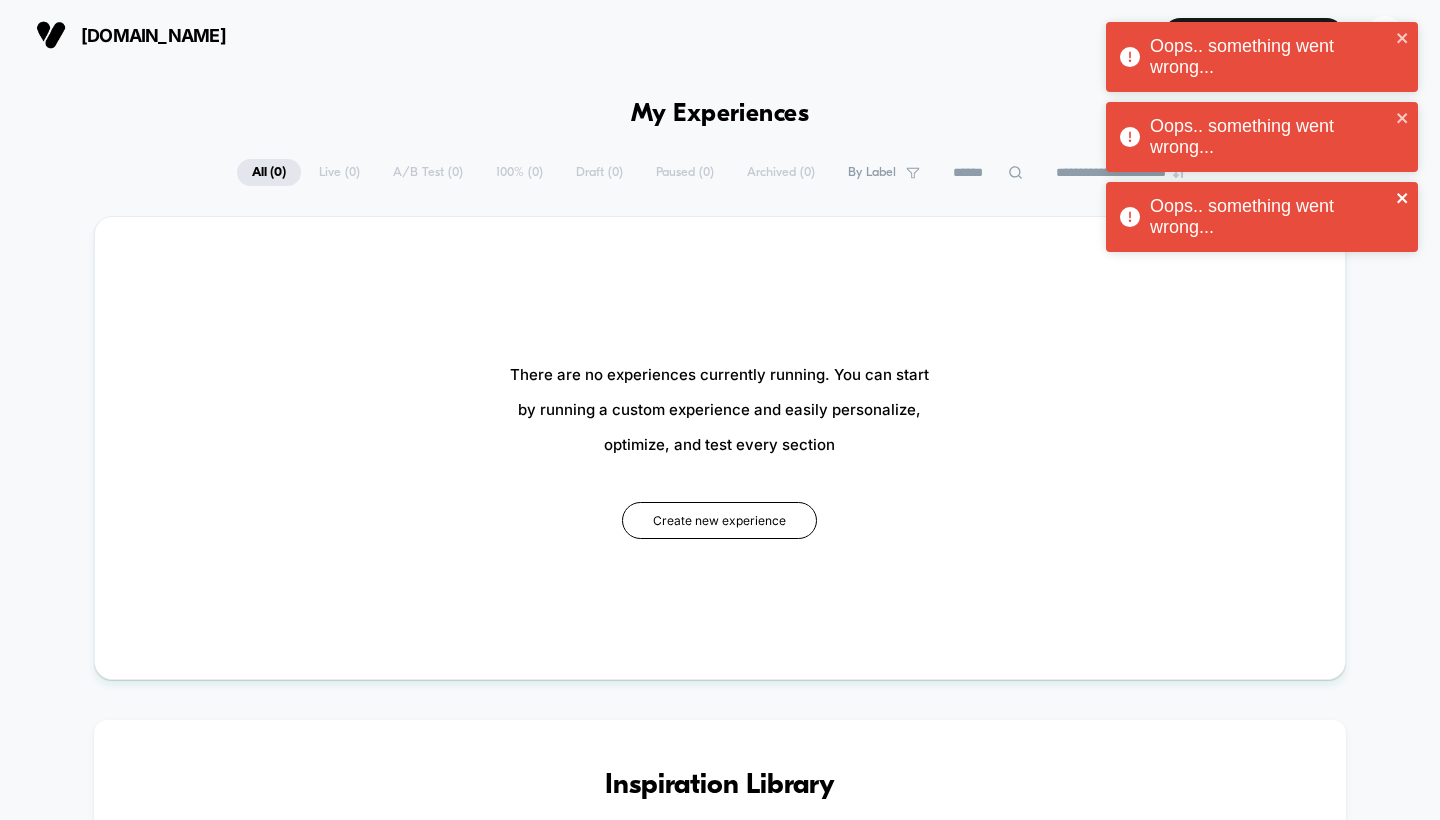 click 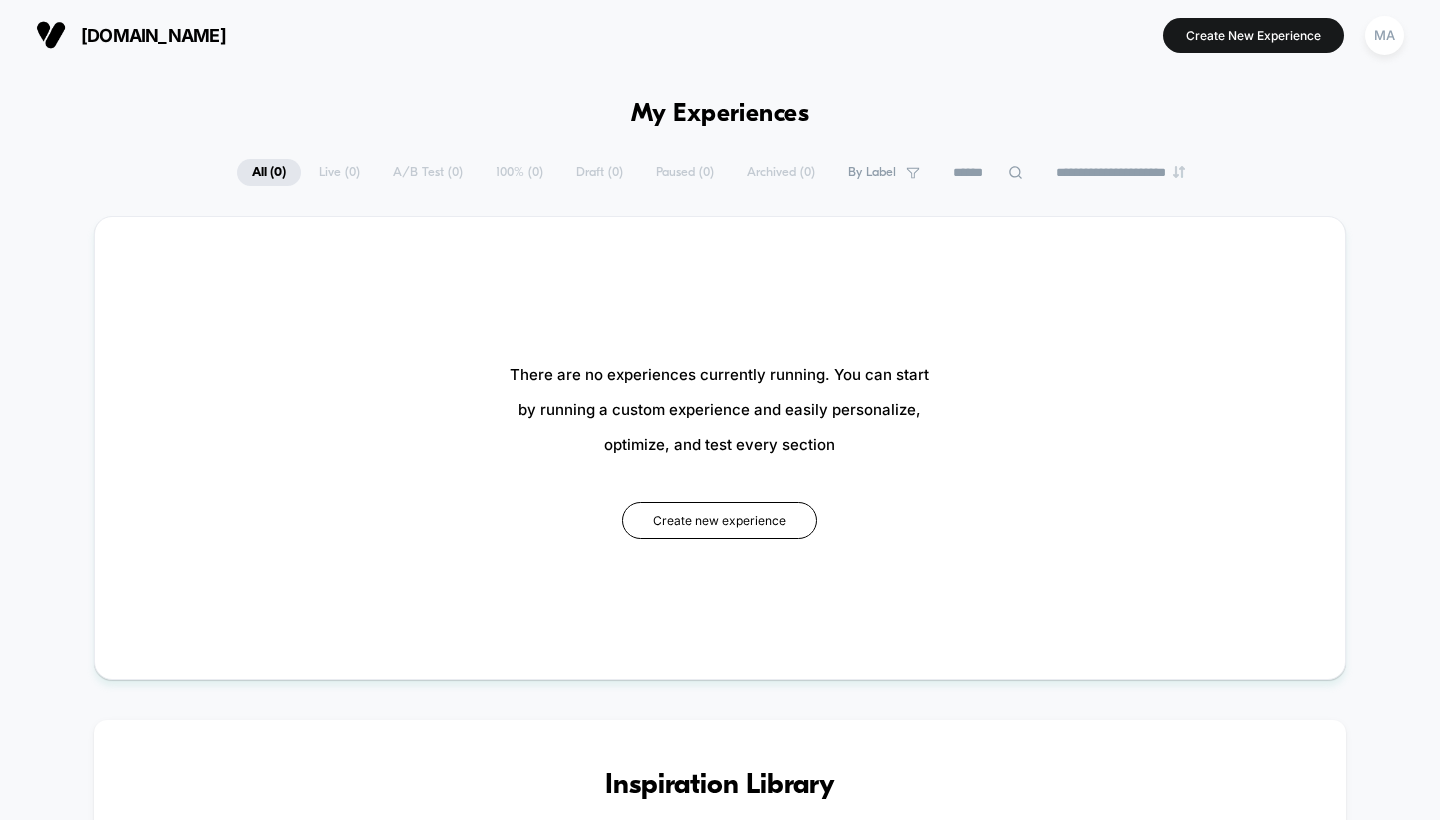 click on "Oops.. something went wrong... Oops.. something went wrong... Oops.. something went wrong..." at bounding box center (1262, 142) 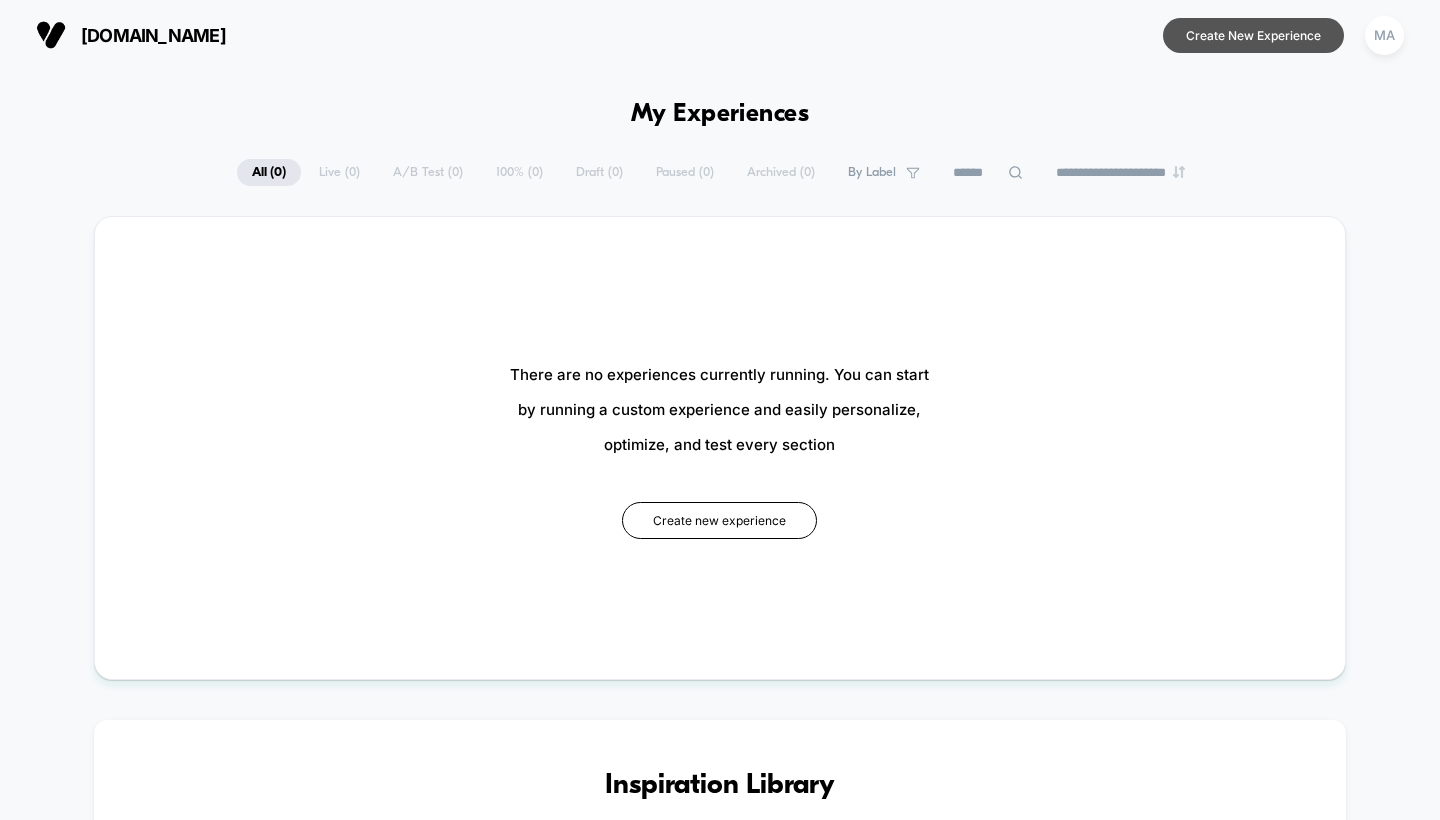 click on "Create New Experience" at bounding box center [1253, 35] 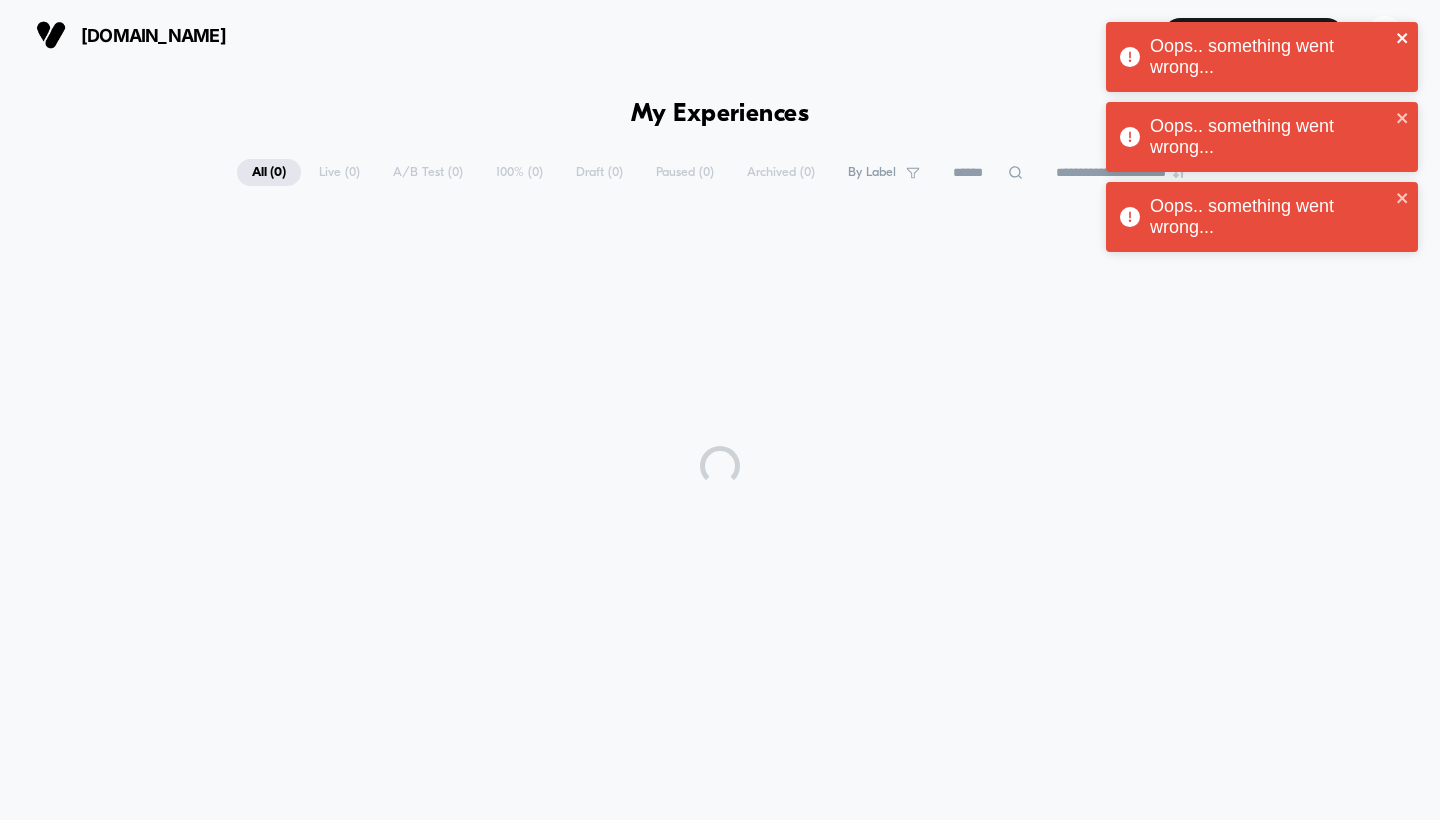 click 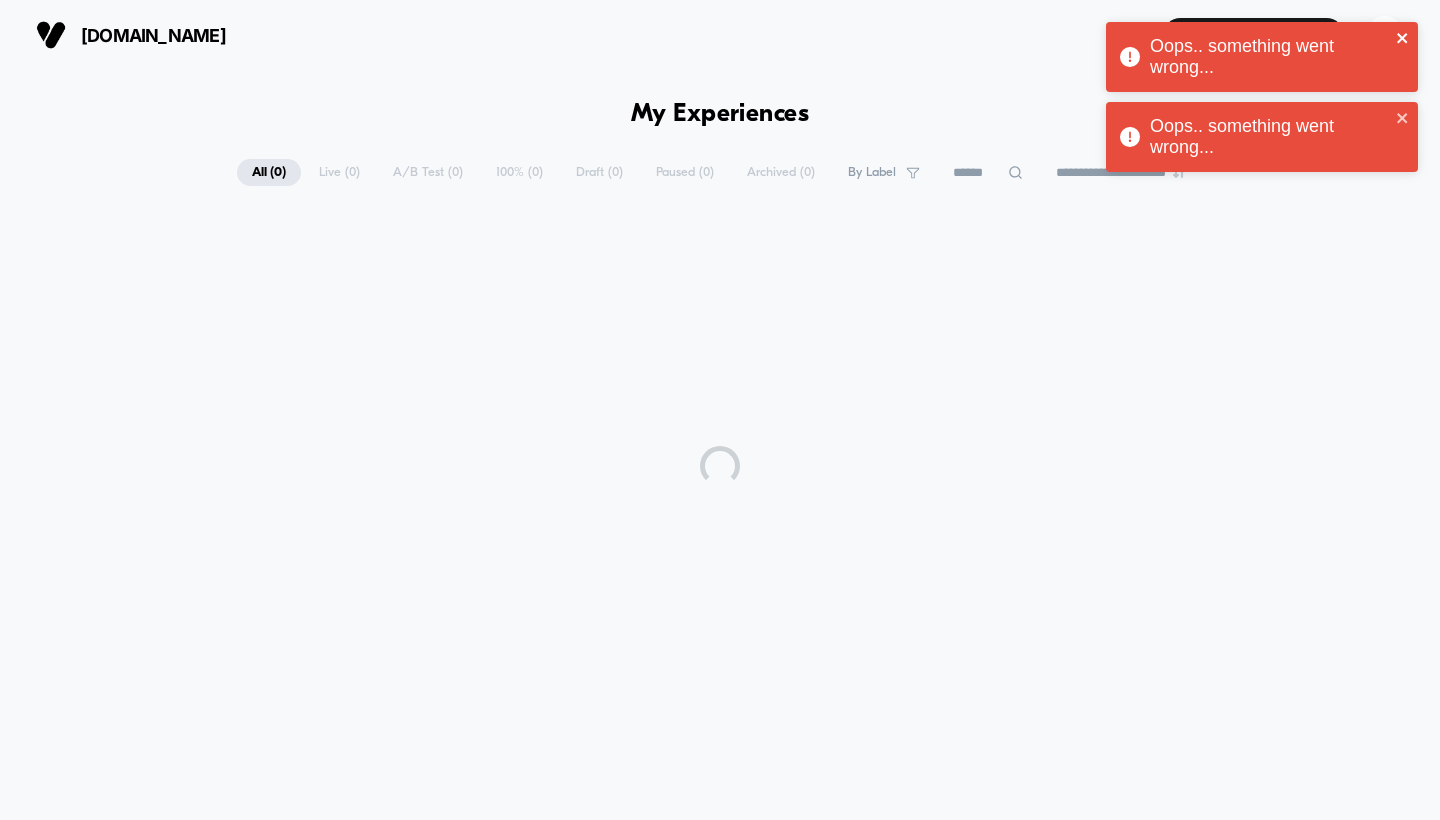 click 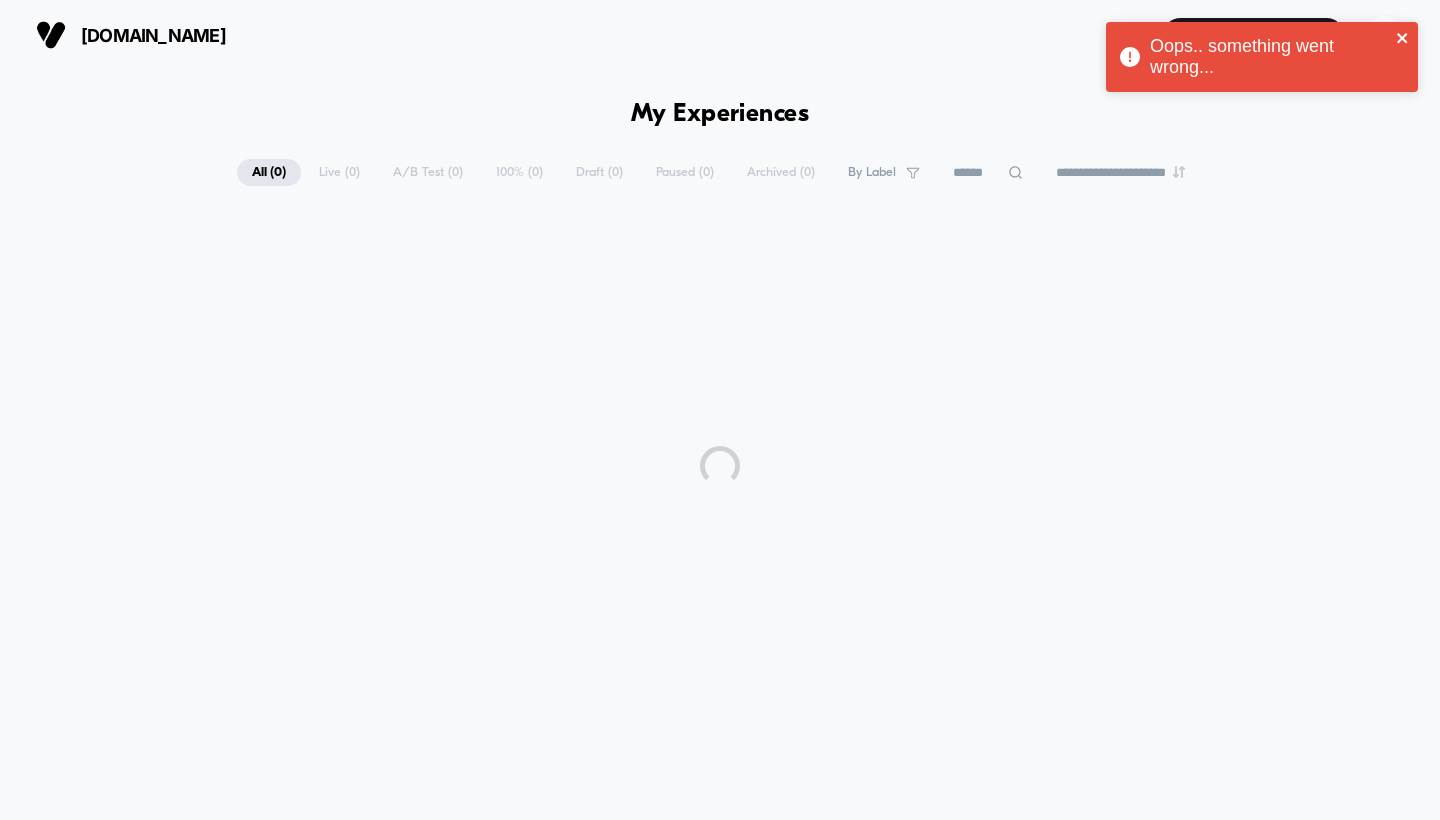 click 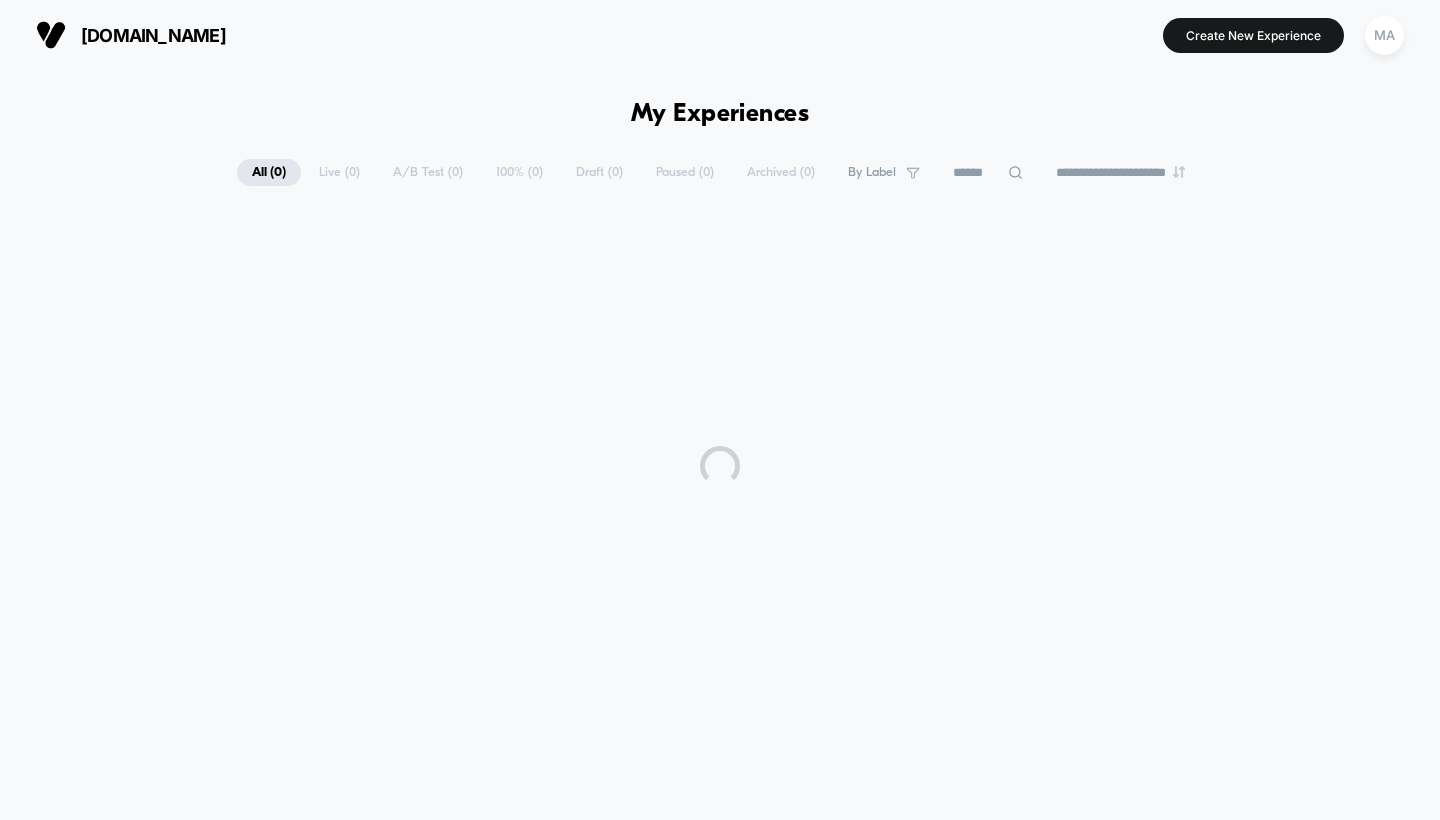 click on "Oops.. something went wrong..." at bounding box center (1262, 62) 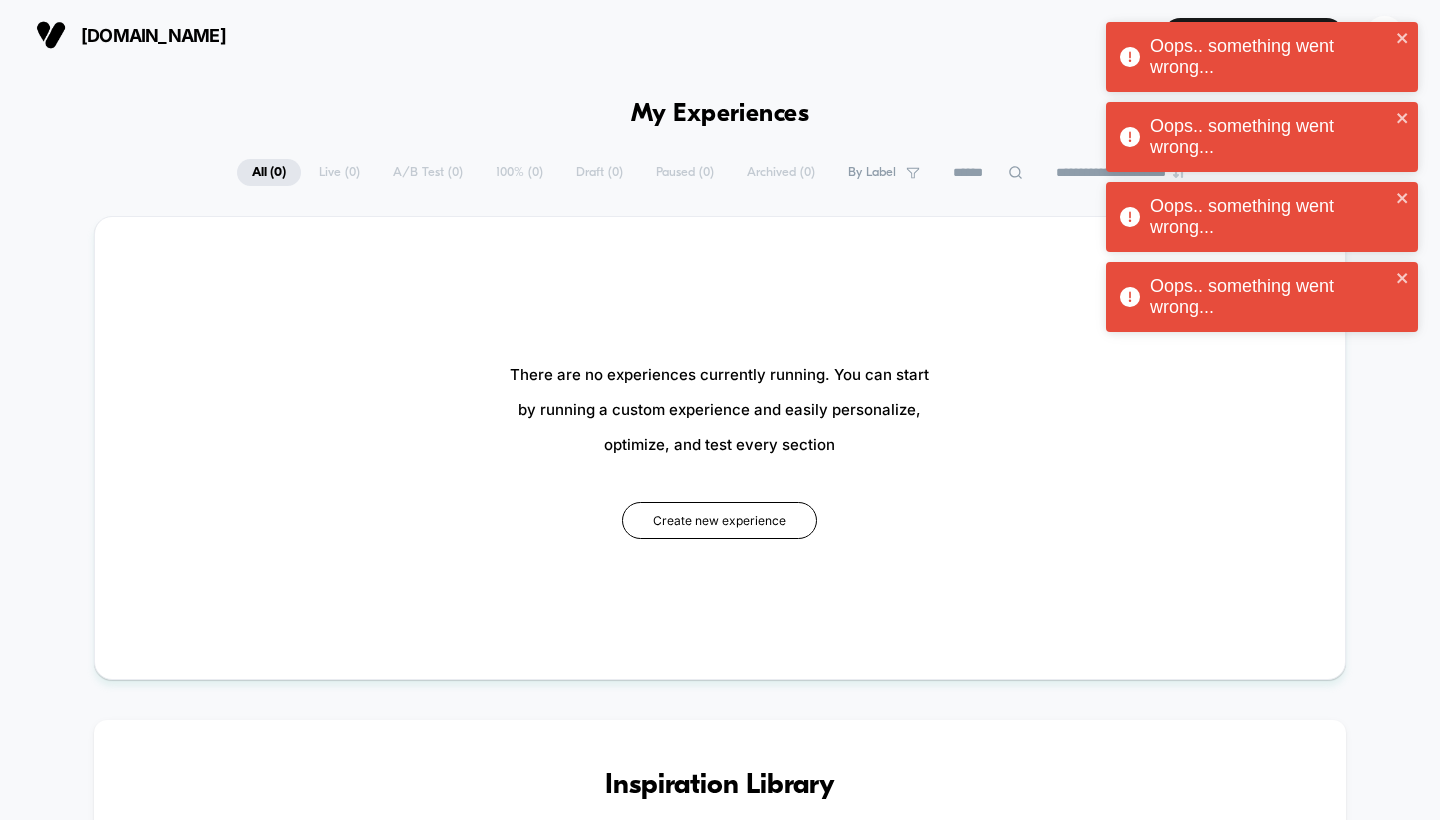 click on "Oops.. something went wrong..." at bounding box center [1255, 57] 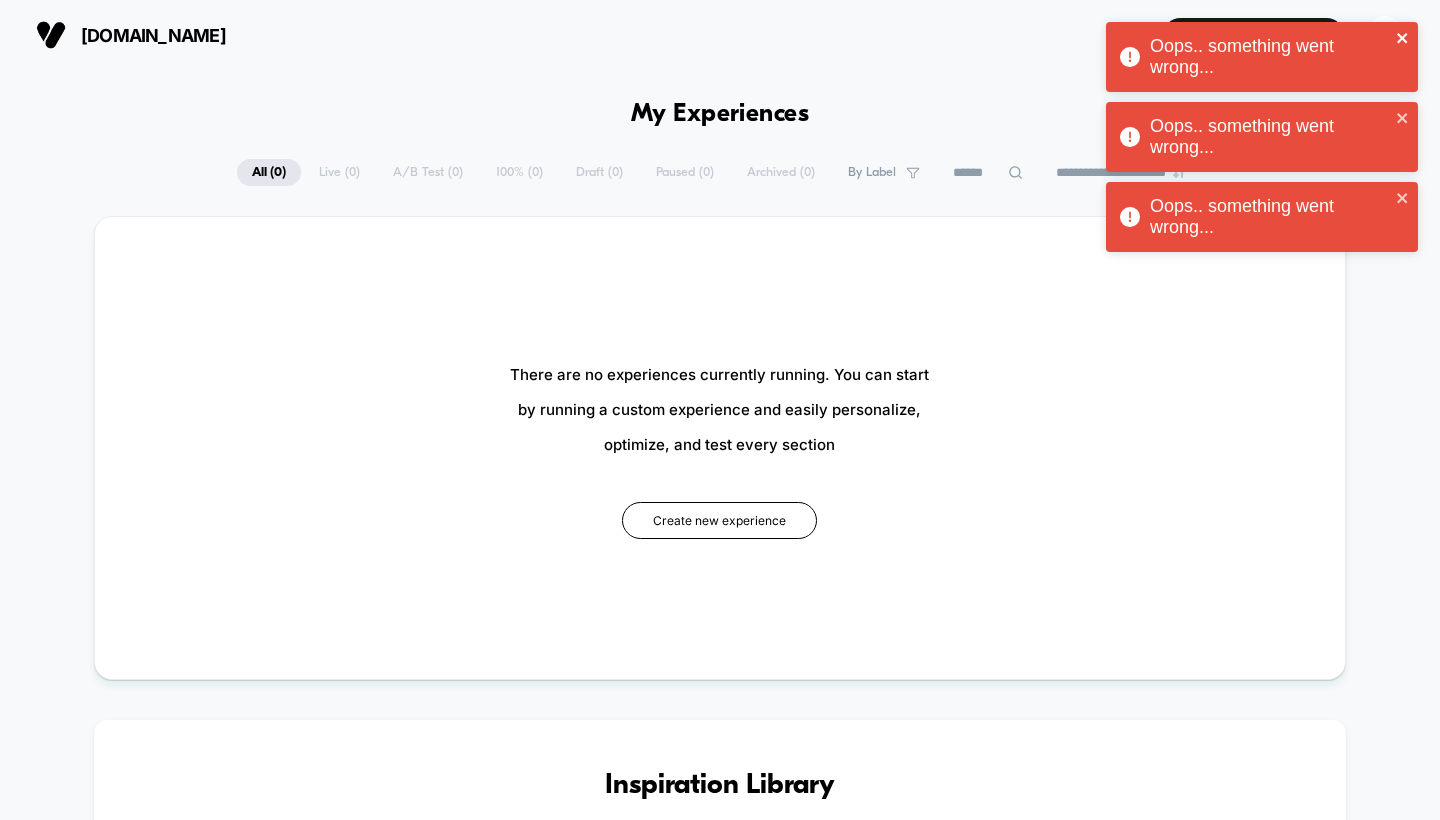 click 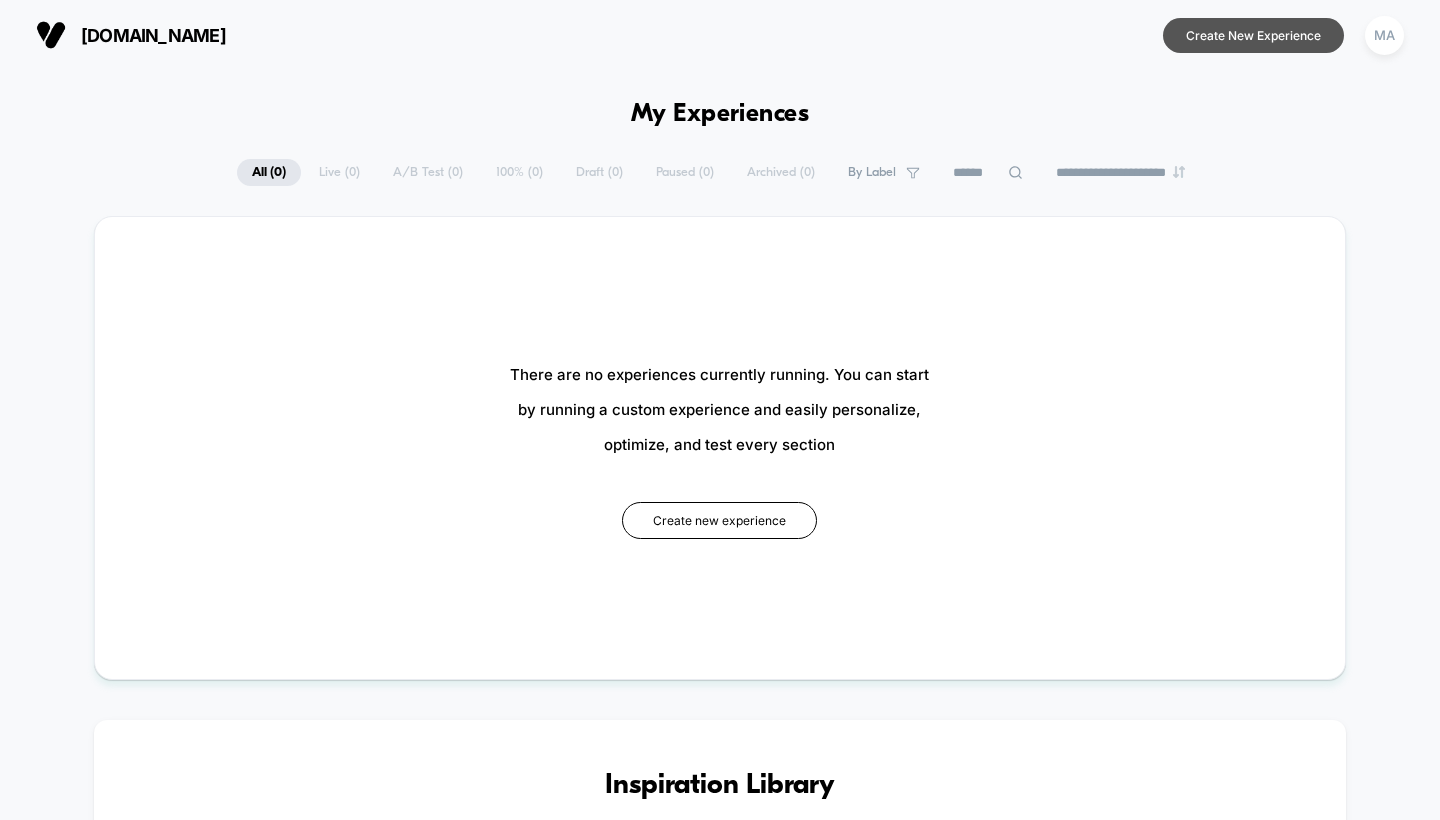 click on "Create New Experience" at bounding box center (1253, 35) 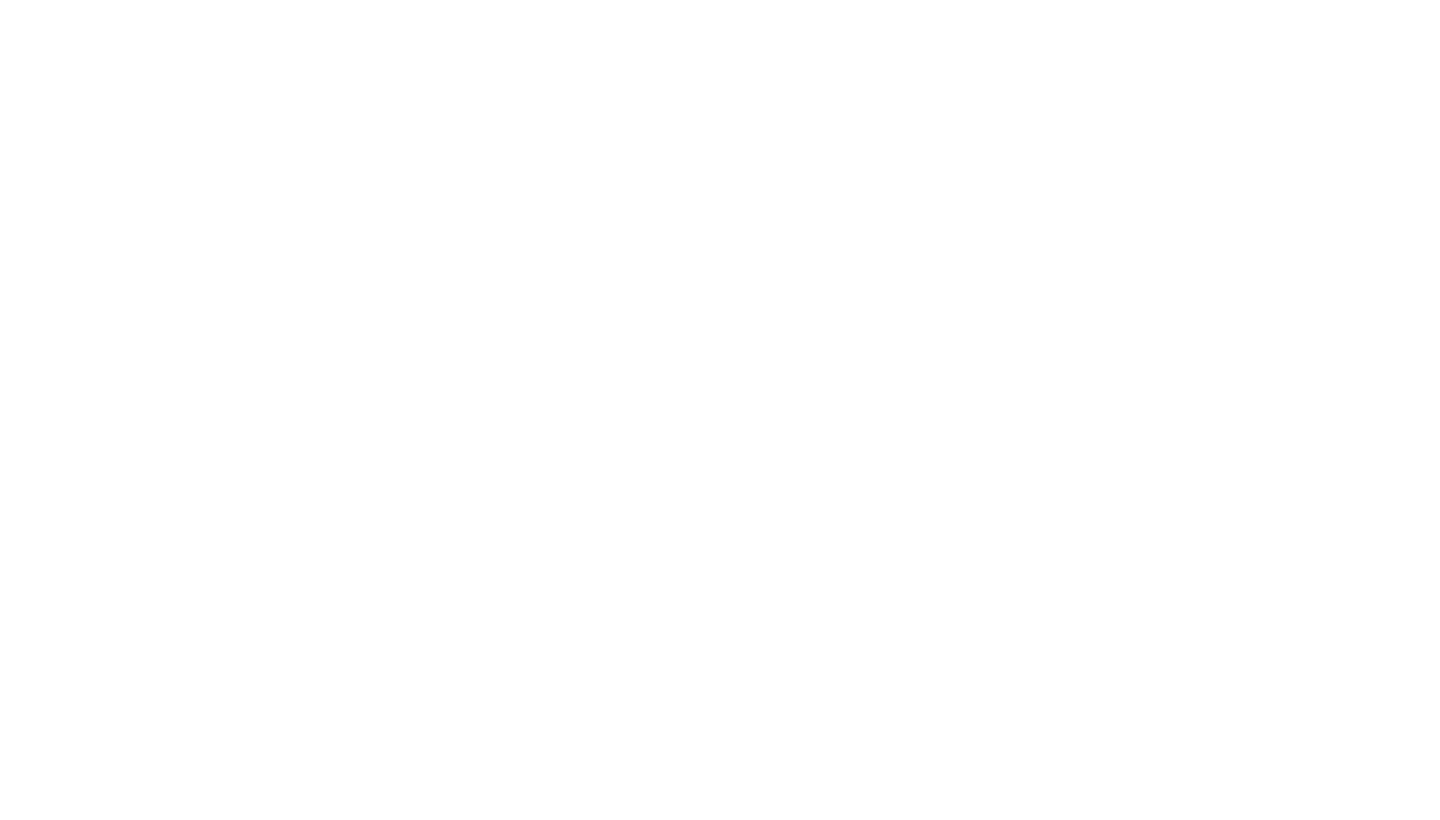 scroll, scrollTop: 0, scrollLeft: 0, axis: both 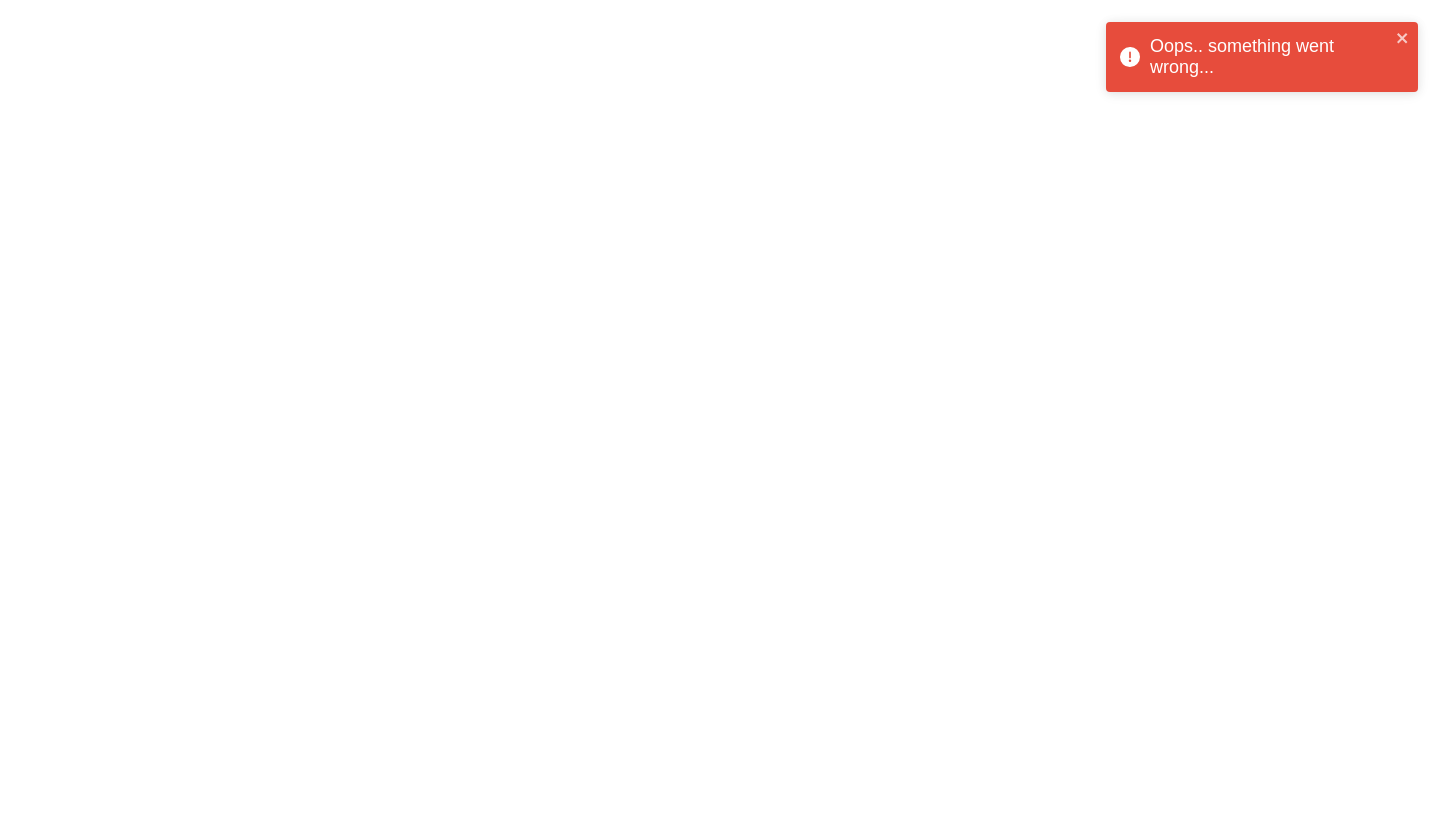 click on "Oops.. something went wrong... Display size not supported Unfortunately, our dashboard is not supported on a mobile device. Please open it on a desktop computer. Navigated to Visually.io | No-code CRO for Shopify" at bounding box center (720, 4) 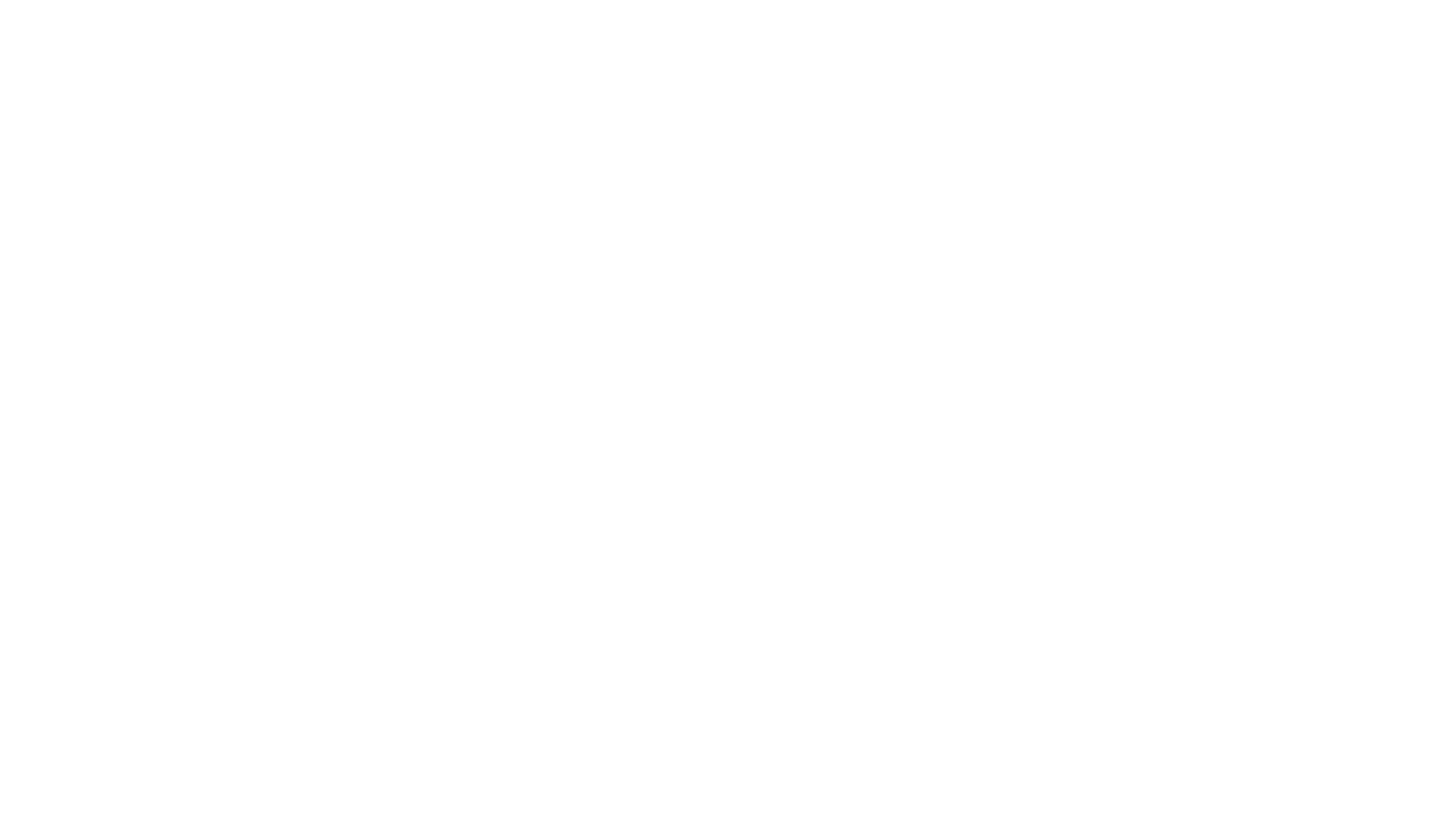 scroll, scrollTop: 0, scrollLeft: 0, axis: both 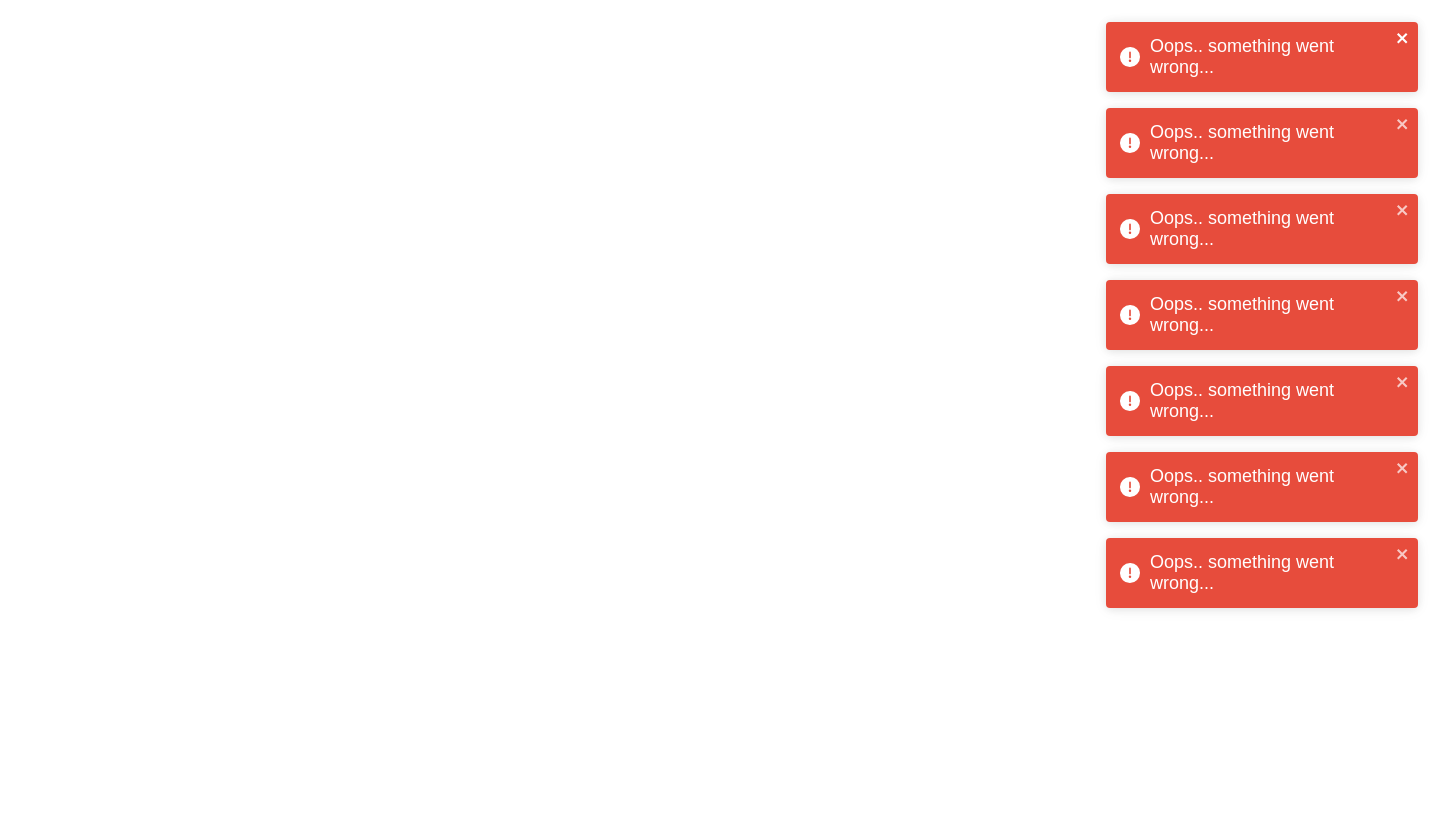 click 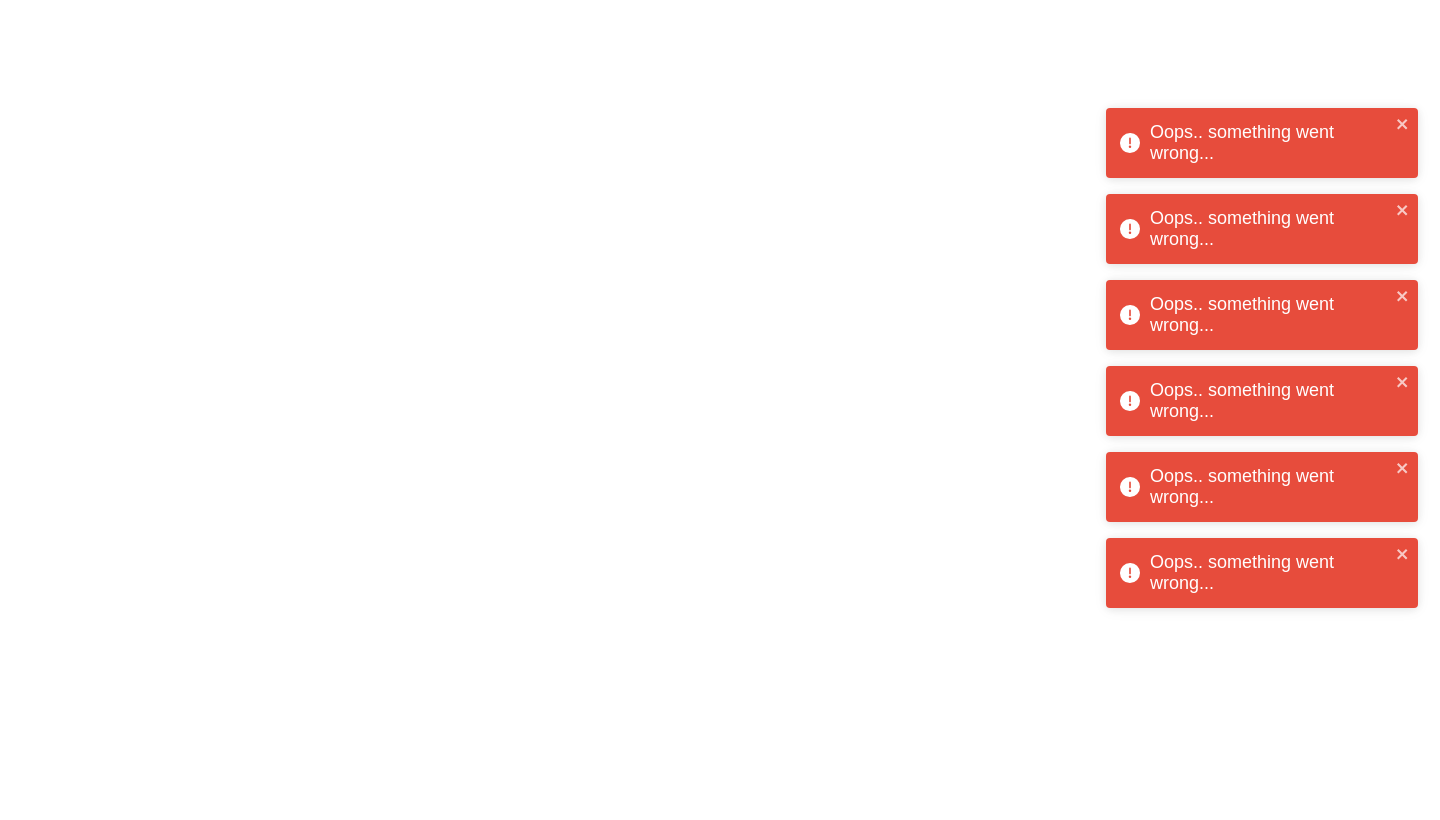 click on "Oops.. something went wrong... Oops.. something went wrong... Oops.. something went wrong... Oops.. something went wrong... Oops.. something went wrong... Oops.. something went wrong... Oops.. something went wrong..." at bounding box center (1262, 323) 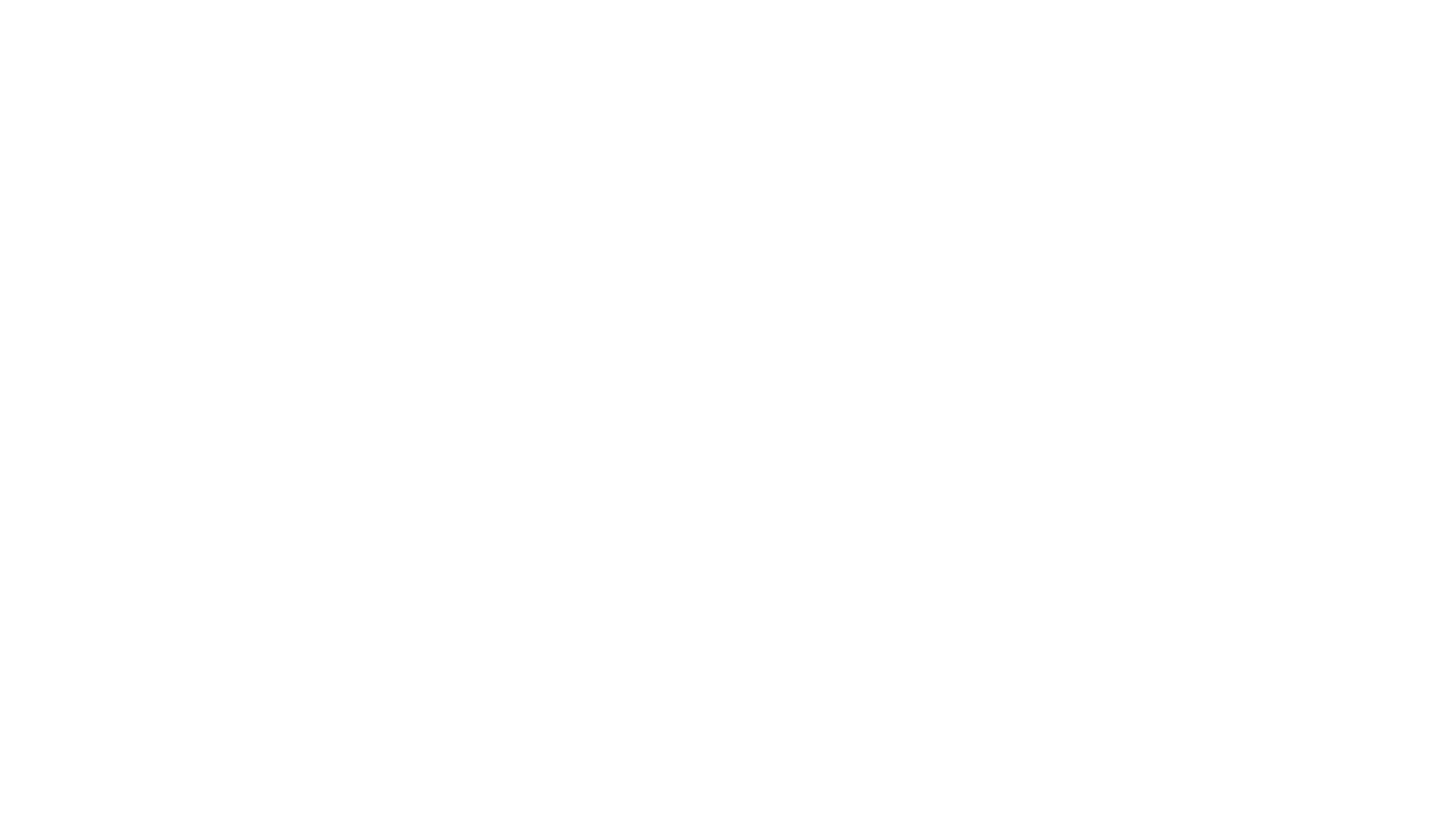 scroll, scrollTop: 0, scrollLeft: 0, axis: both 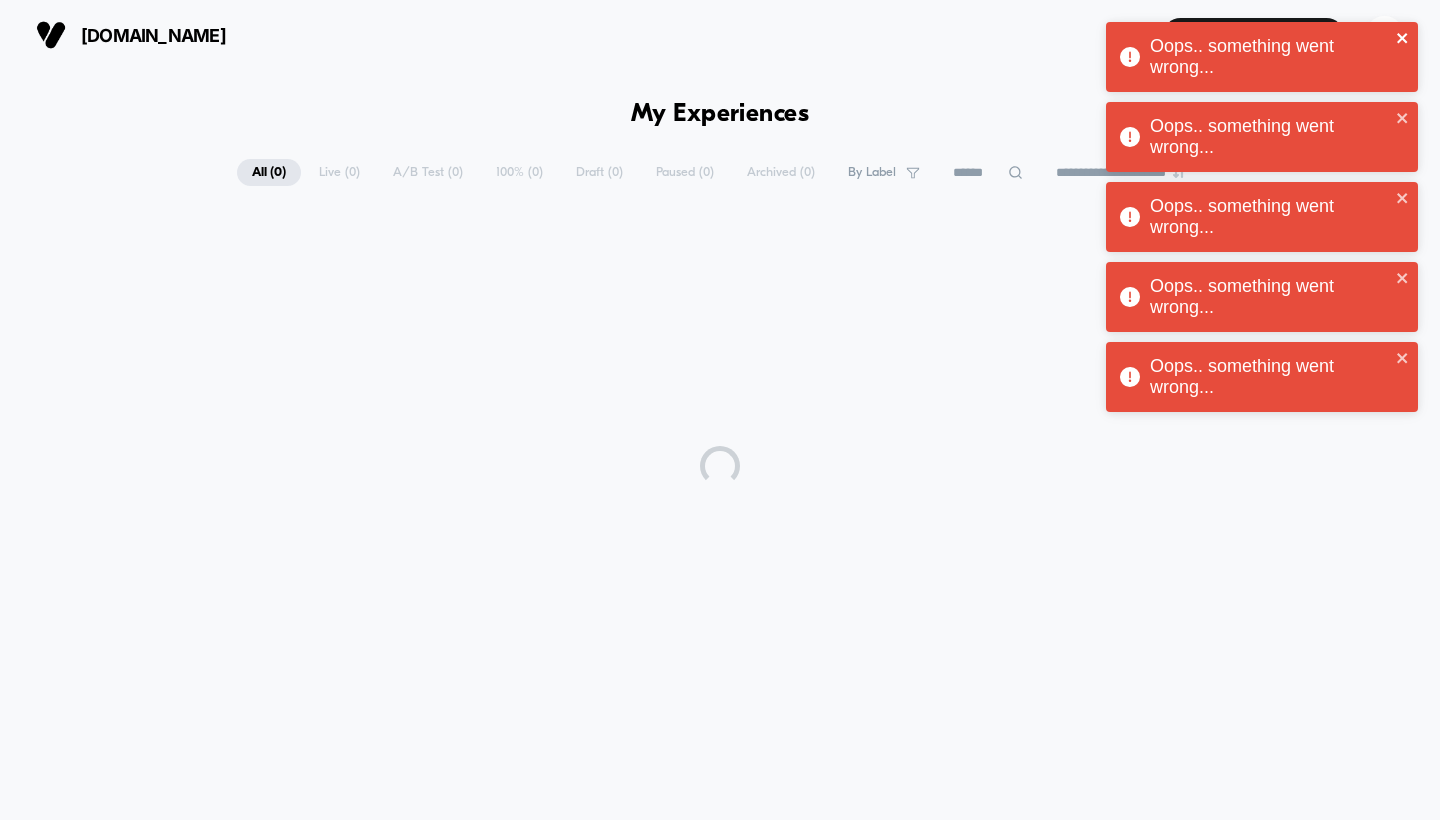 click 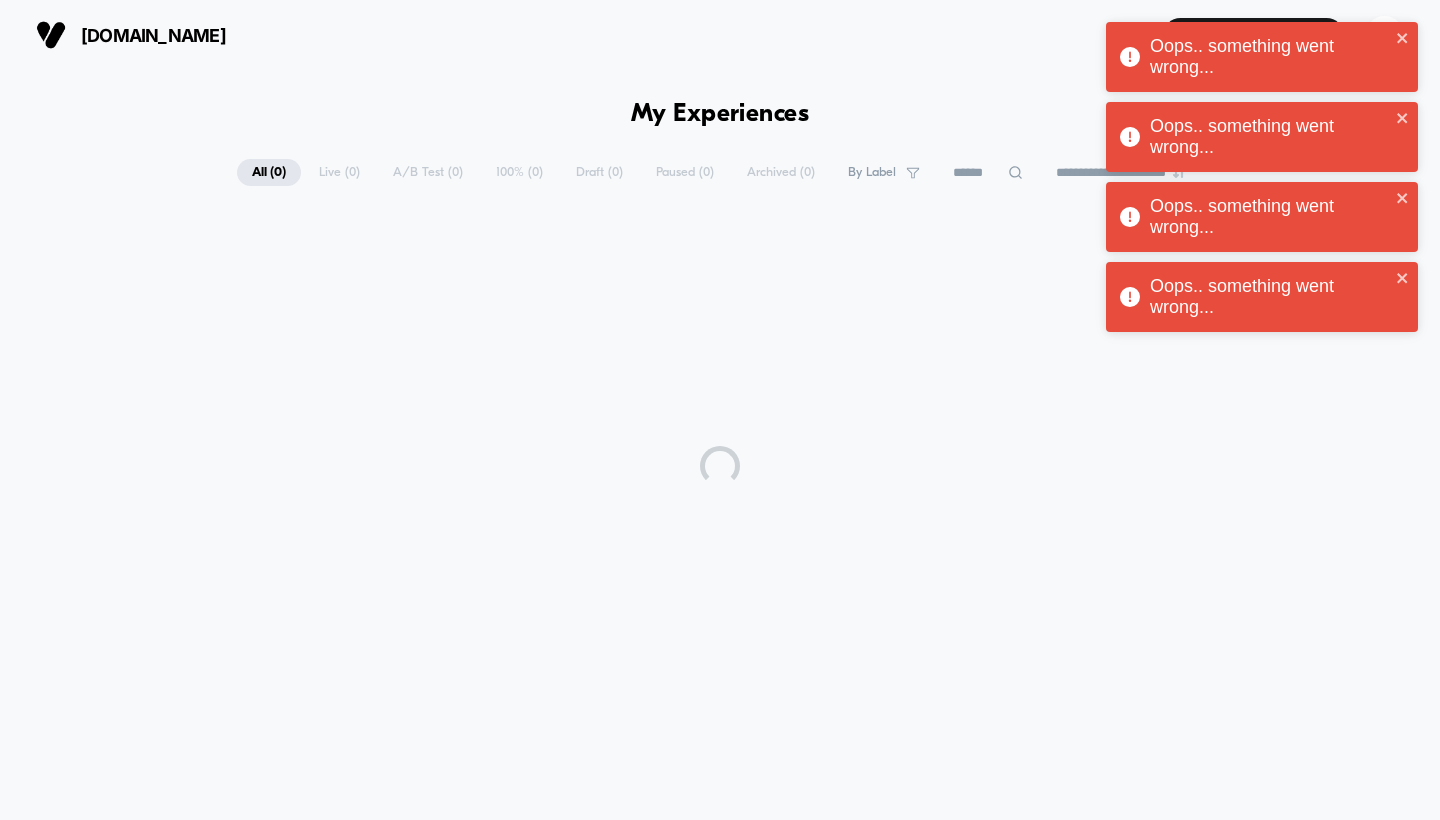click on "Oops.. something went wrong... Oops.. something went wrong... Oops.. something went wrong... Oops.. something went wrong... Oops.. something went wrong..." at bounding box center (1262, 182) 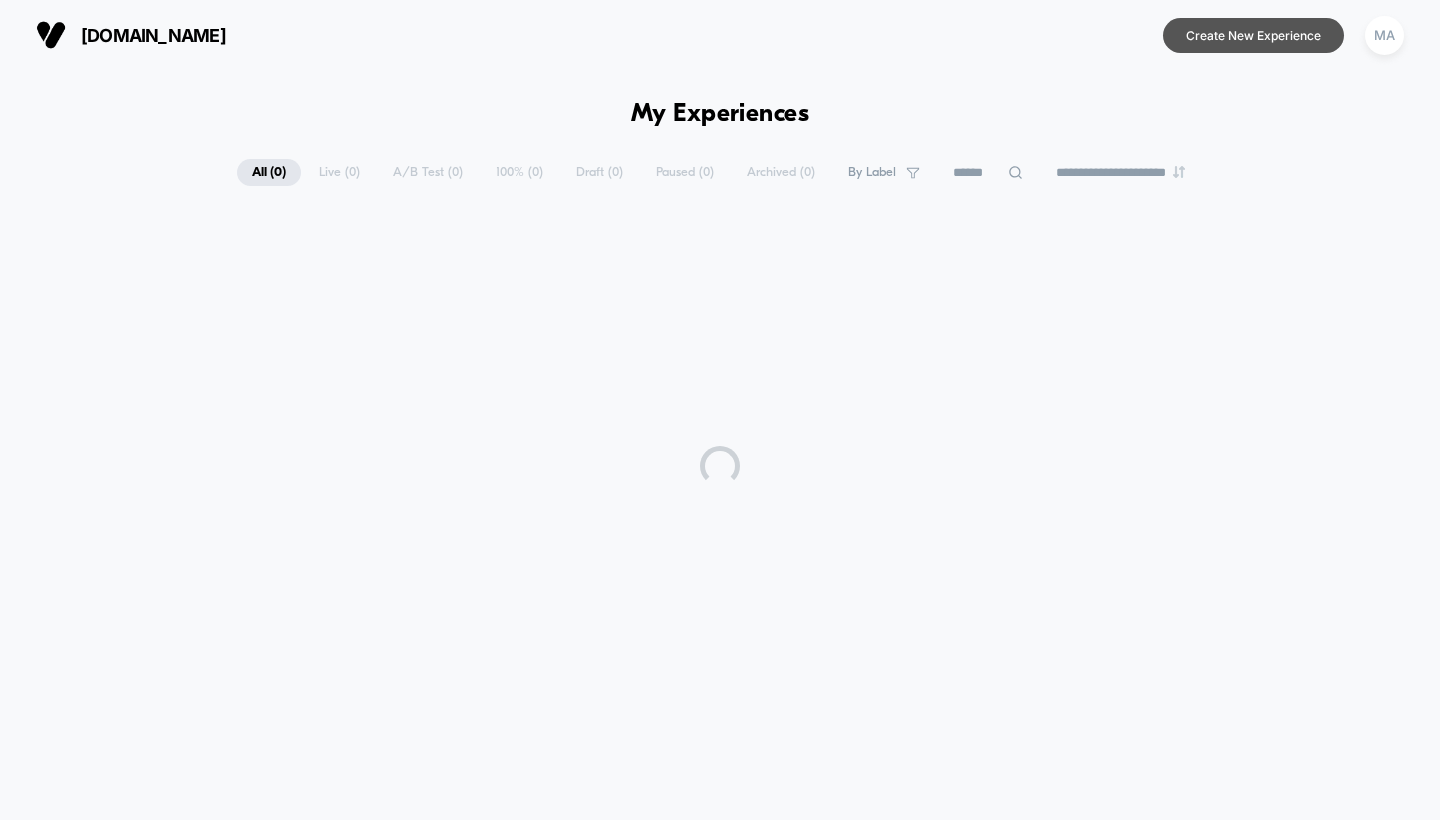 click on "Create New Experience" at bounding box center [1253, 35] 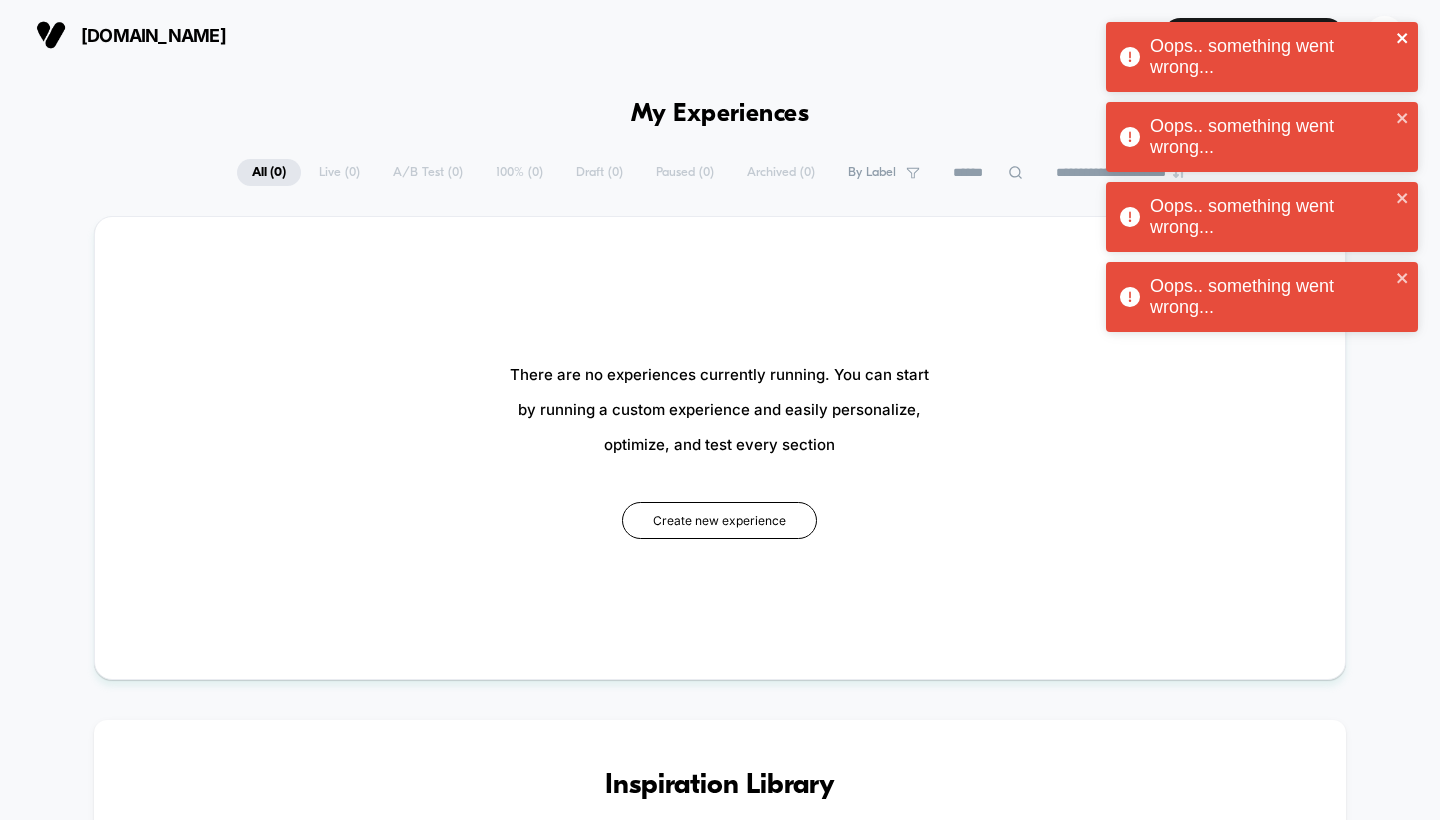 click 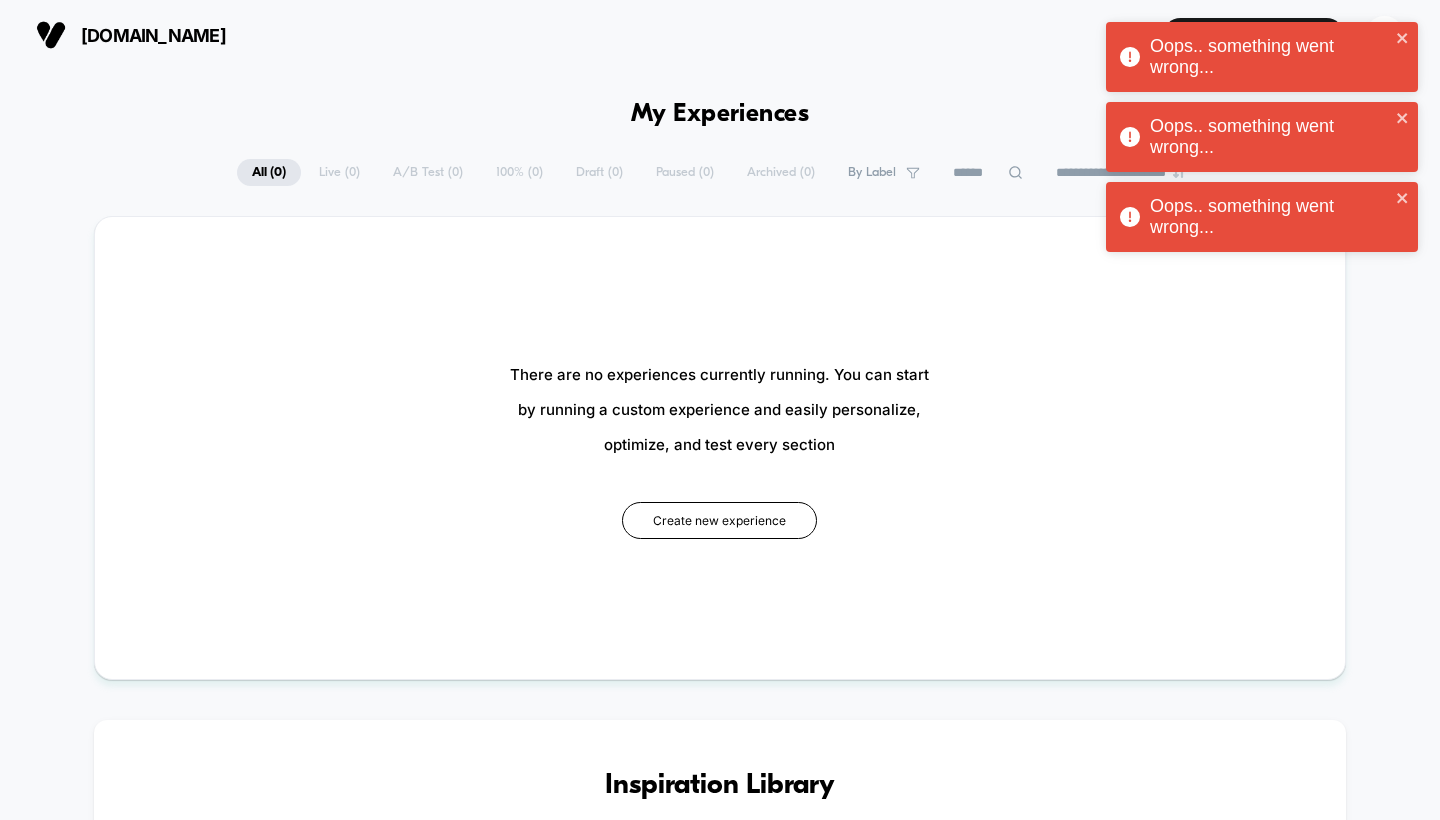 click on "Oops.. something went wrong... Oops.. something went wrong... Oops.. something went wrong... Oops.. something went wrong..." at bounding box center (1262, 142) 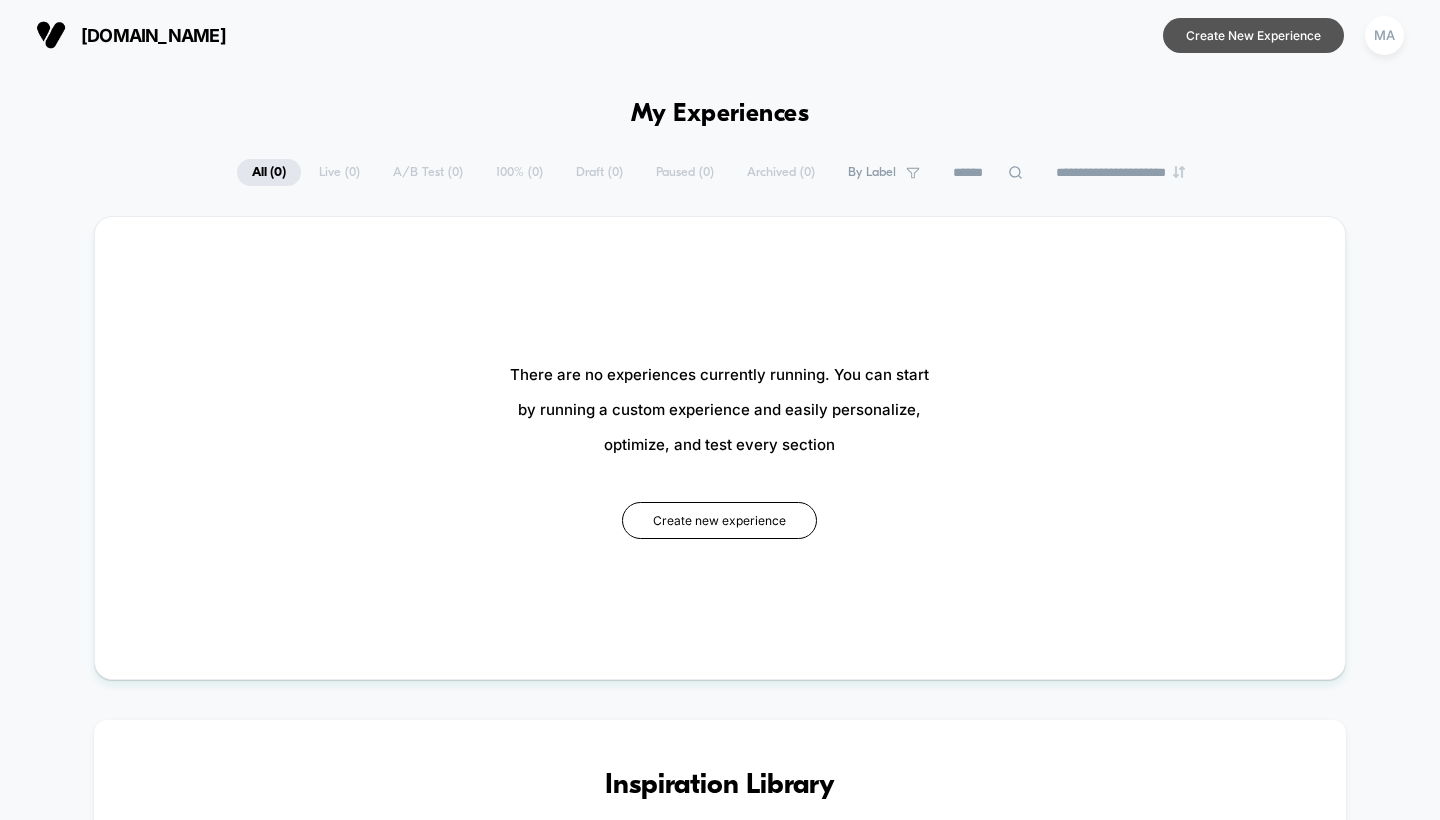 click on "Create New Experience" at bounding box center (1253, 35) 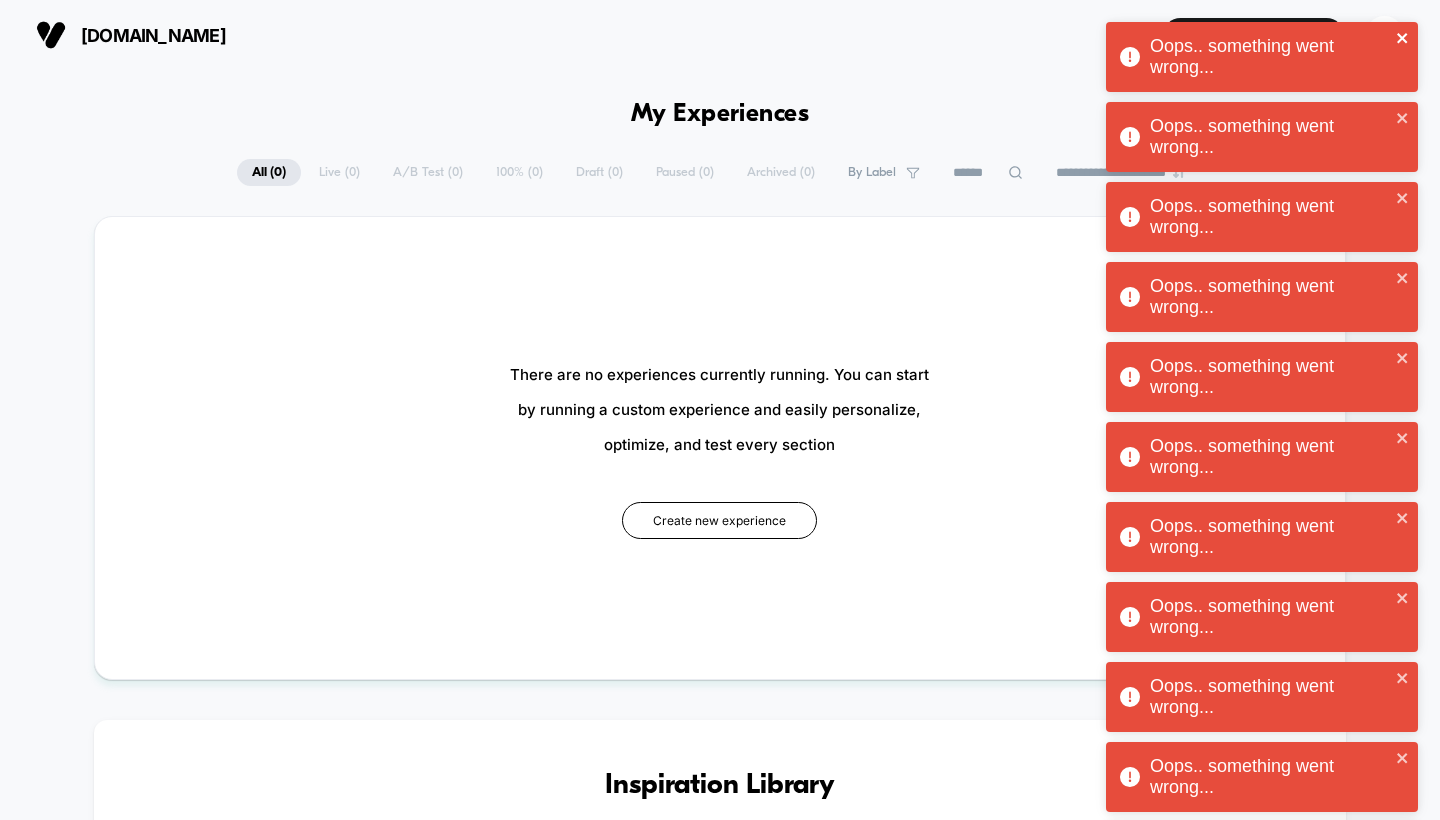 click 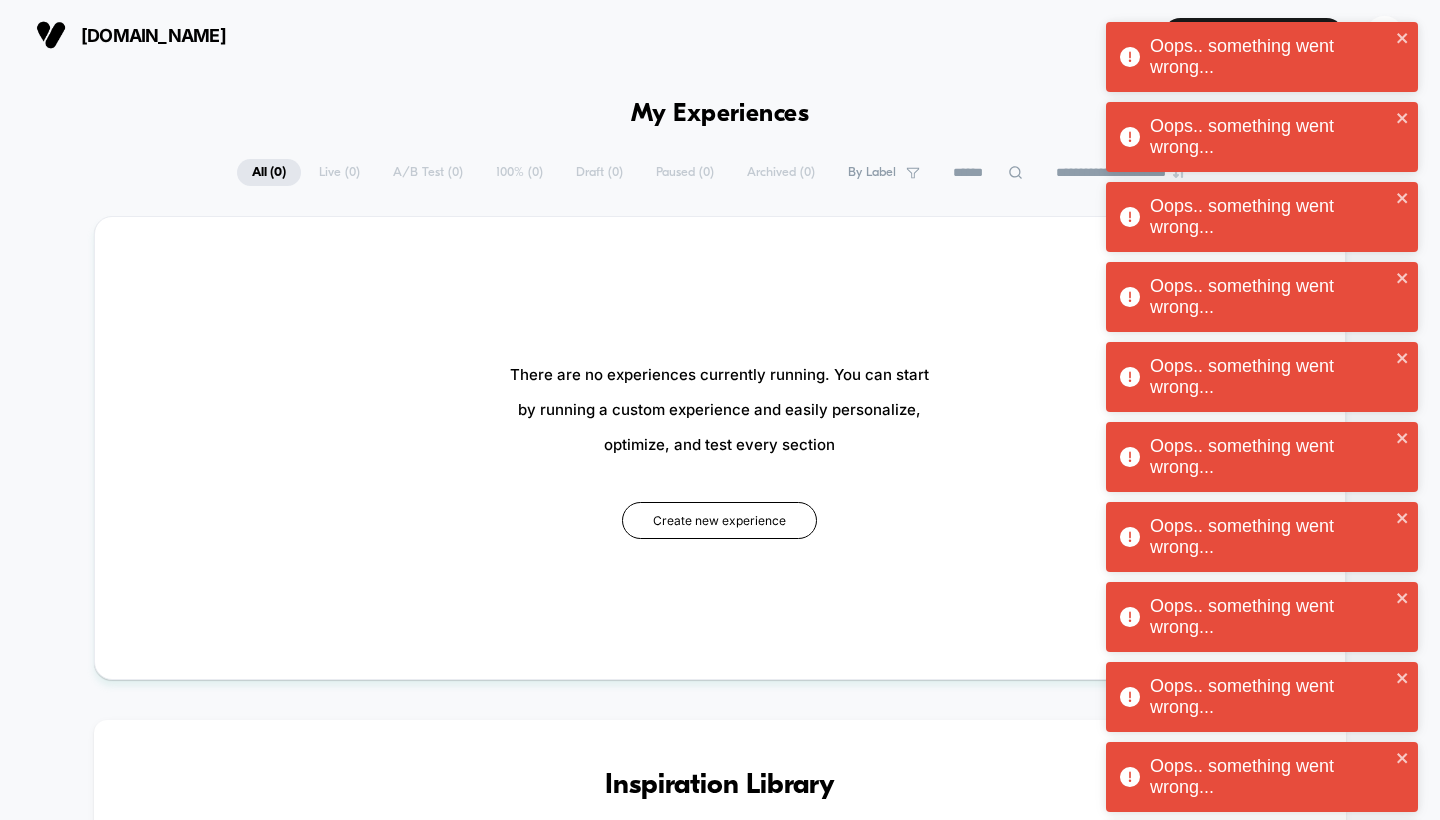click on "Oops.. something went wrong... Oops.. something went wrong... Oops.. something went wrong... Oops.. something went wrong... Oops.. something went wrong... Oops.. something went wrong... Oops.. something went wrong... Oops.. something went wrong... Oops.. something went wrong... Oops.. something went wrong... Oops.. something went wrong... Oops.. something went wrong... Oops.. something went wrong..." at bounding box center (1262, 502) 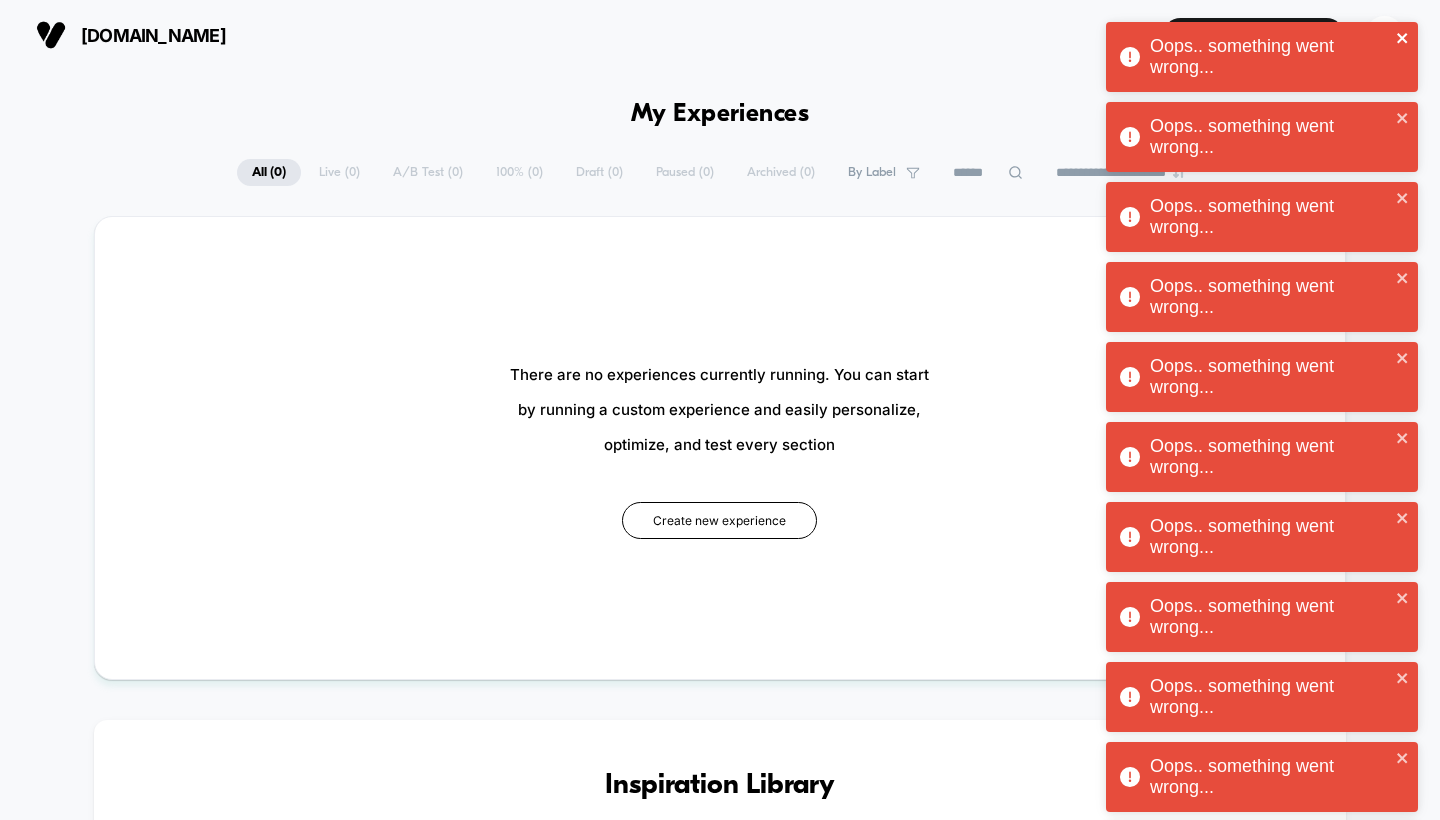 click 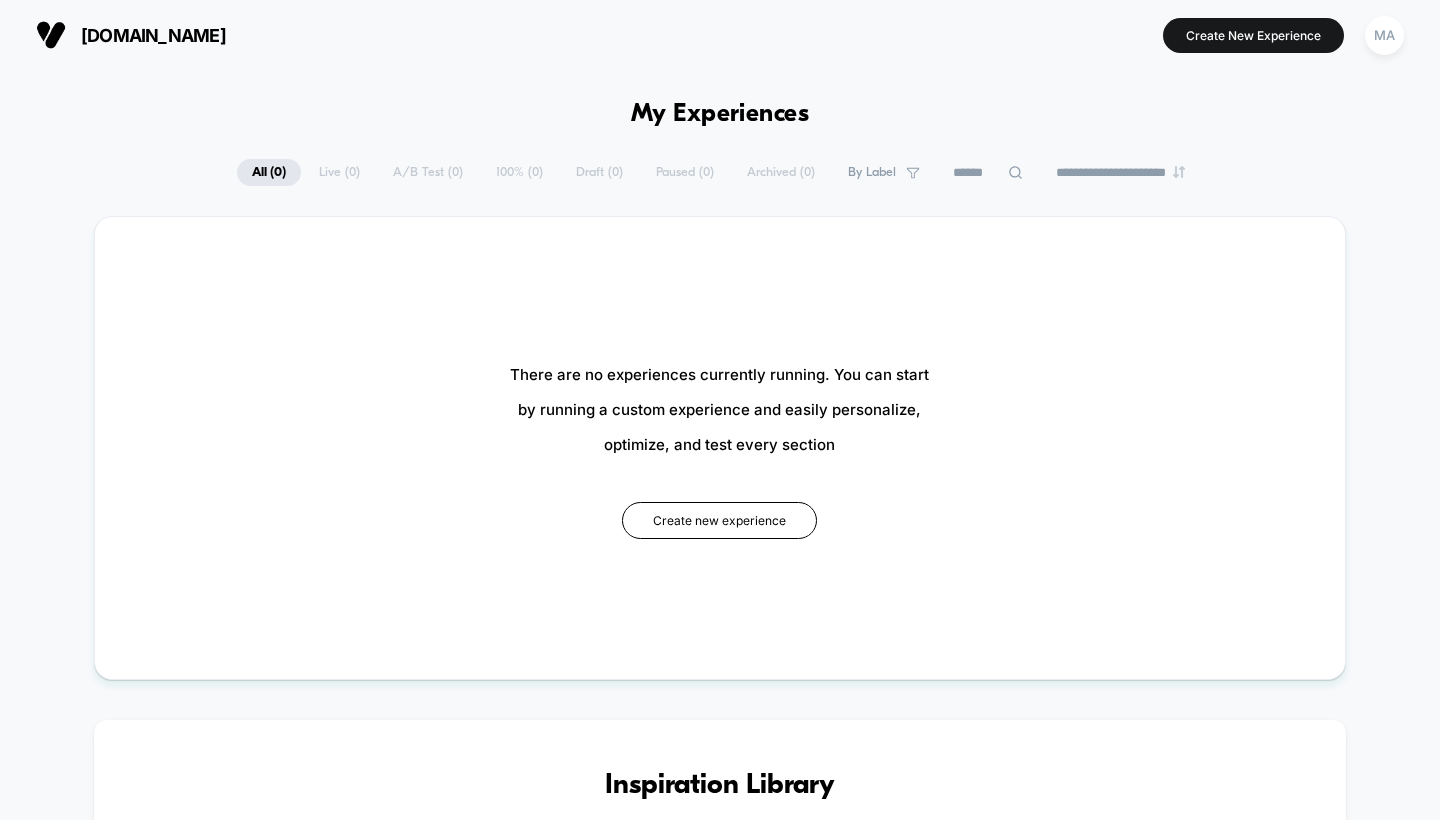 click on "Oops.. something went wrong... Oops.. something went wrong... Oops.. something went wrong... Oops.. something went wrong... Oops.. something went wrong... Oops.. something went wrong... Oops.. something went wrong... Oops.. something went wrong... Oops.. something went wrong... Oops.. something went wrong... Oops.. something went wrong... Oops.. something went wrong..." at bounding box center (1262, 462) 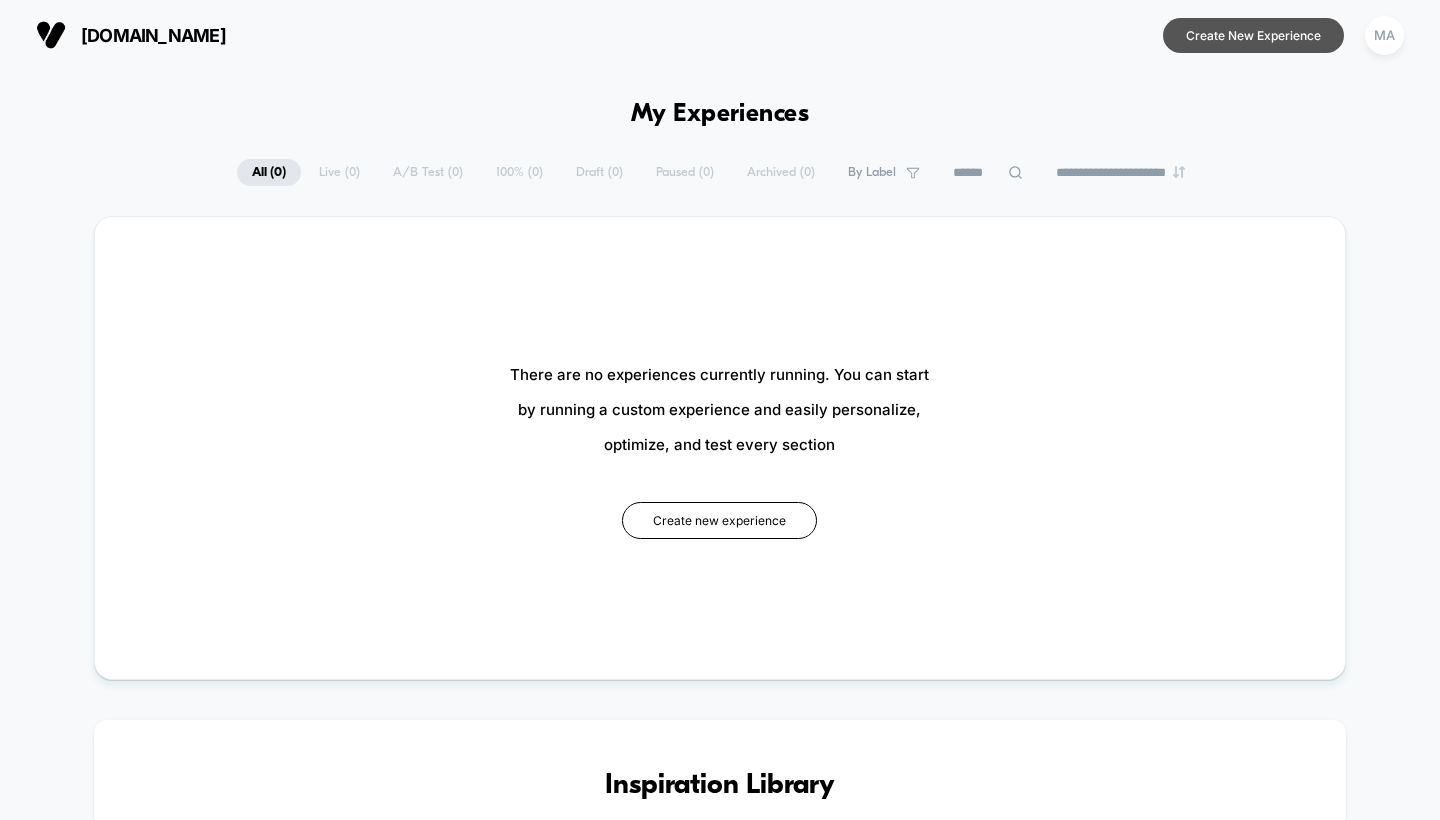 click on "Create New Experience" at bounding box center [1253, 35] 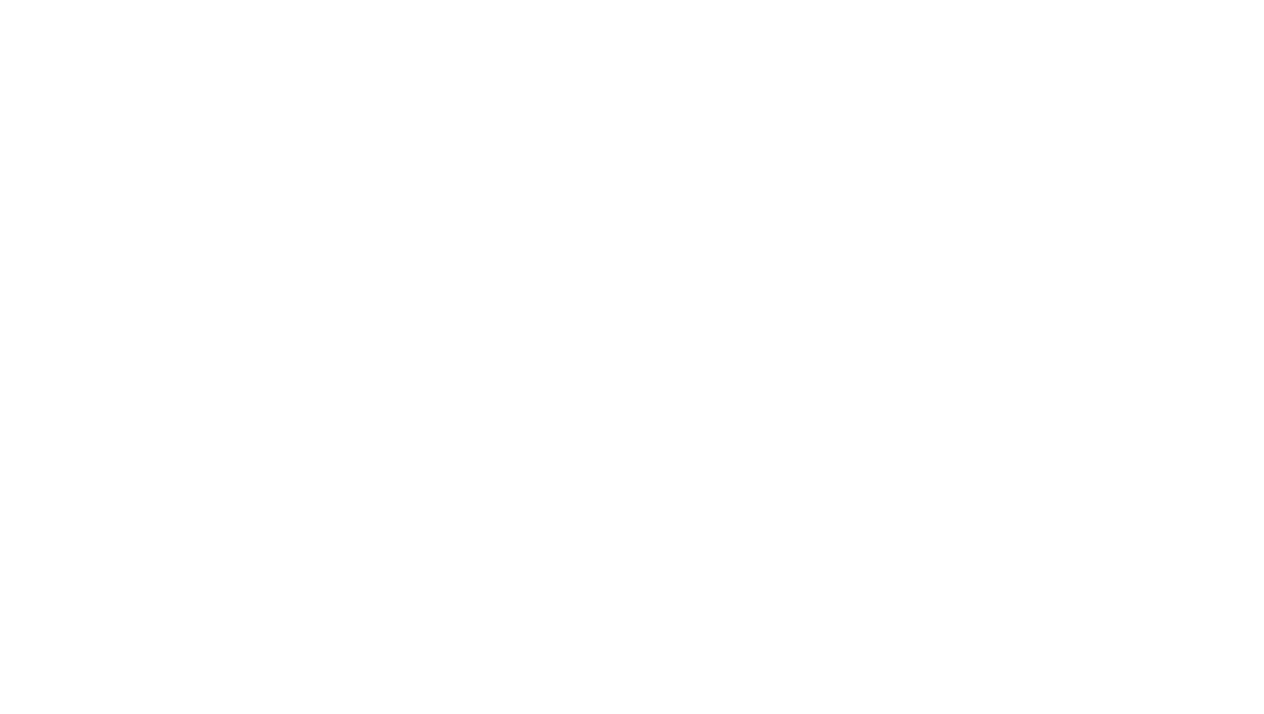 scroll, scrollTop: 0, scrollLeft: 0, axis: both 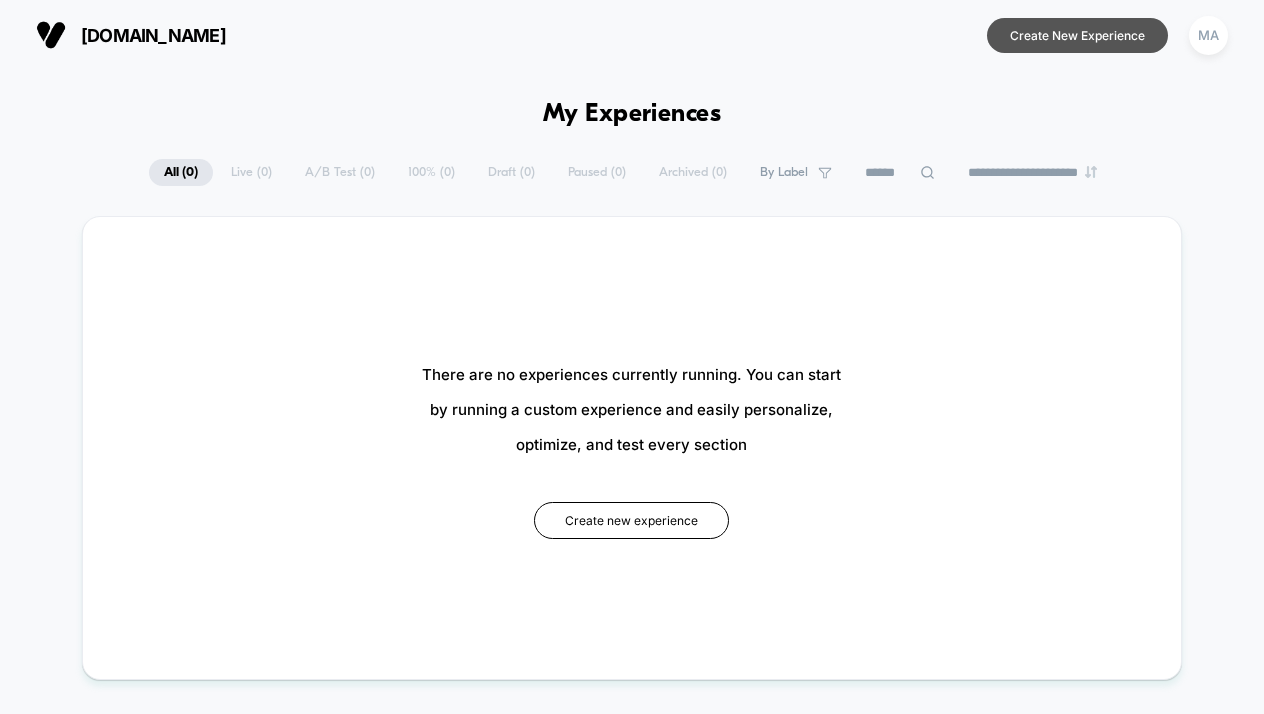 click on "Create New Experience" at bounding box center [1077, 35] 